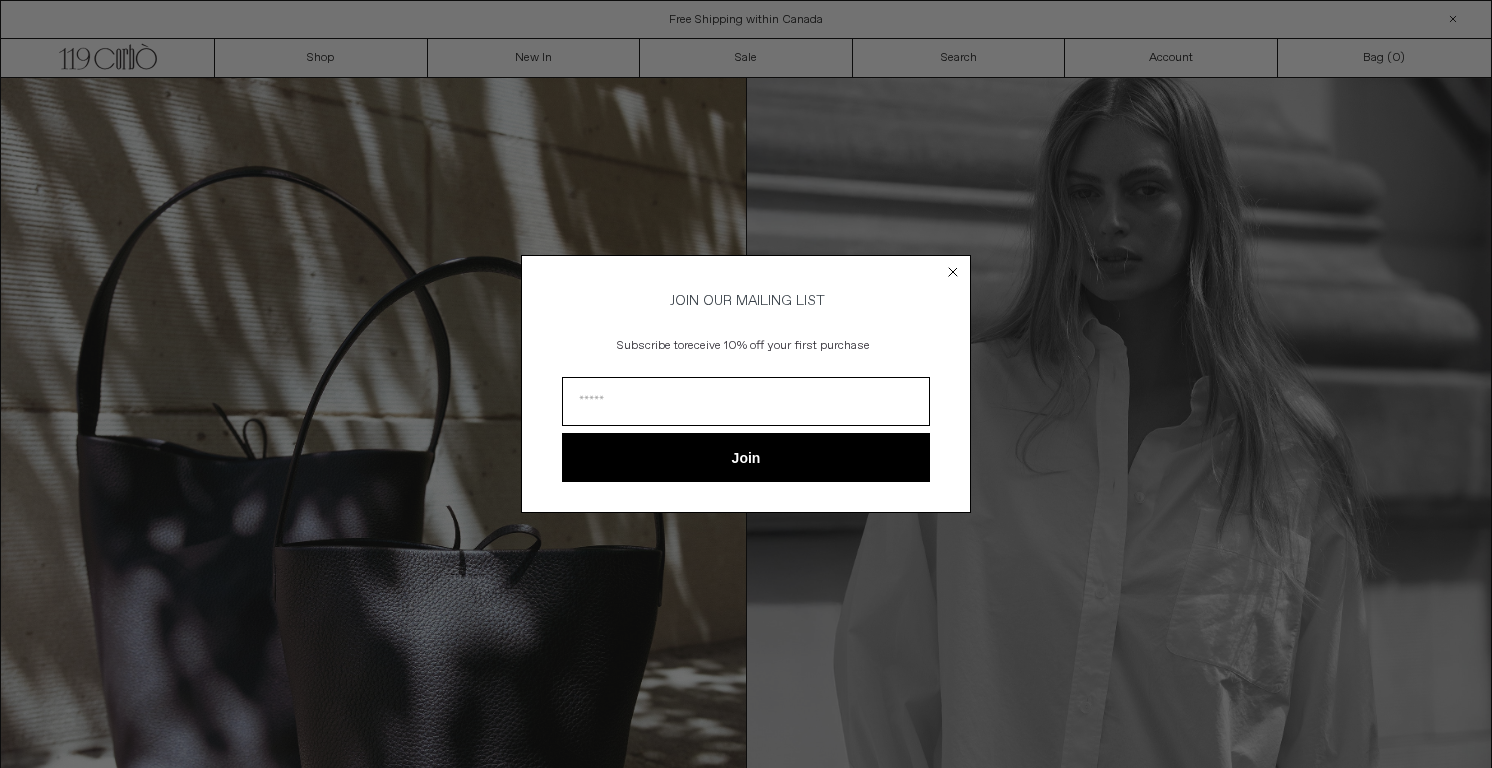 scroll, scrollTop: 0, scrollLeft: 0, axis: both 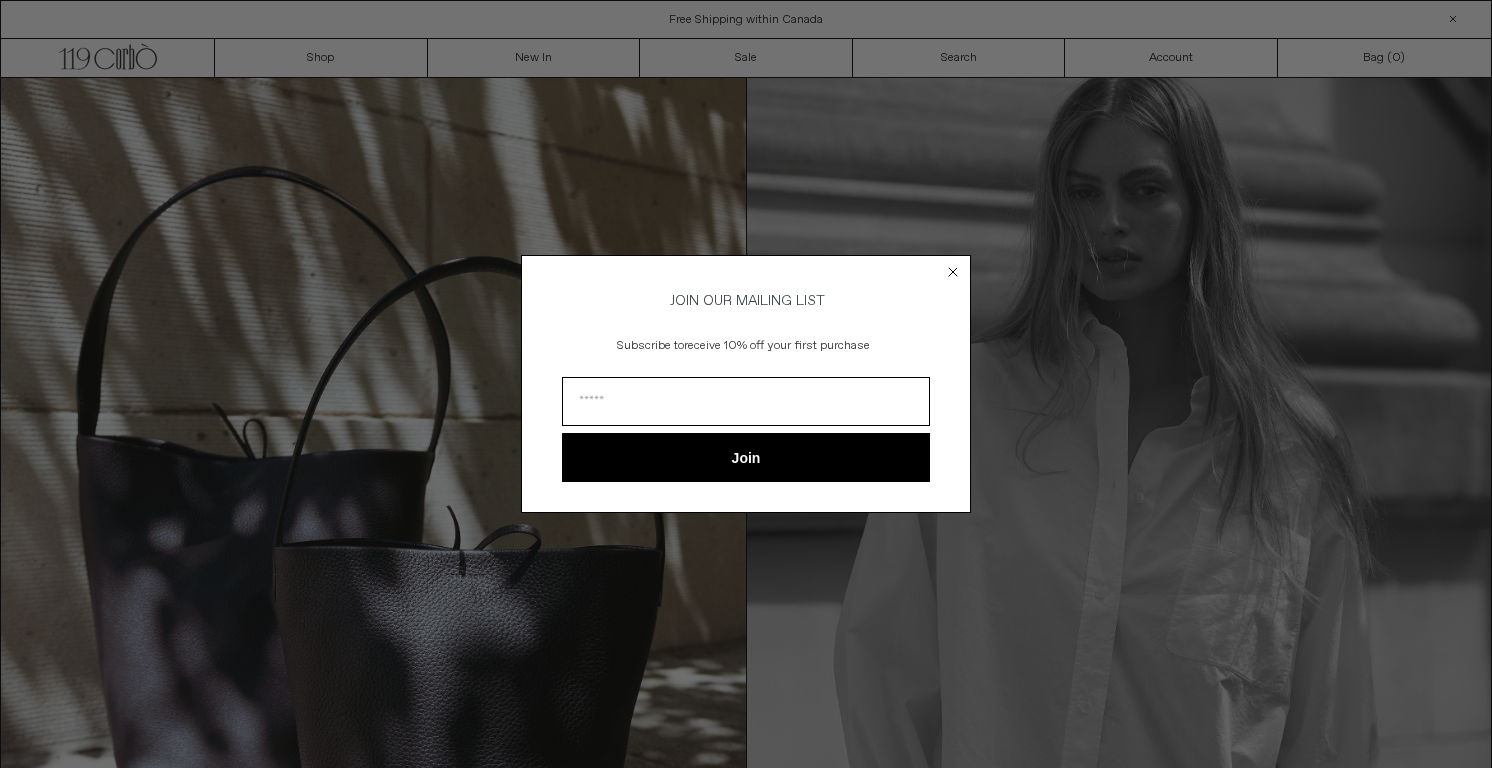 click on "Close dialog   JOIN OUR MAILING LIST Subscribe to  receive 10% off your first purchase Join ******" at bounding box center [746, 384] 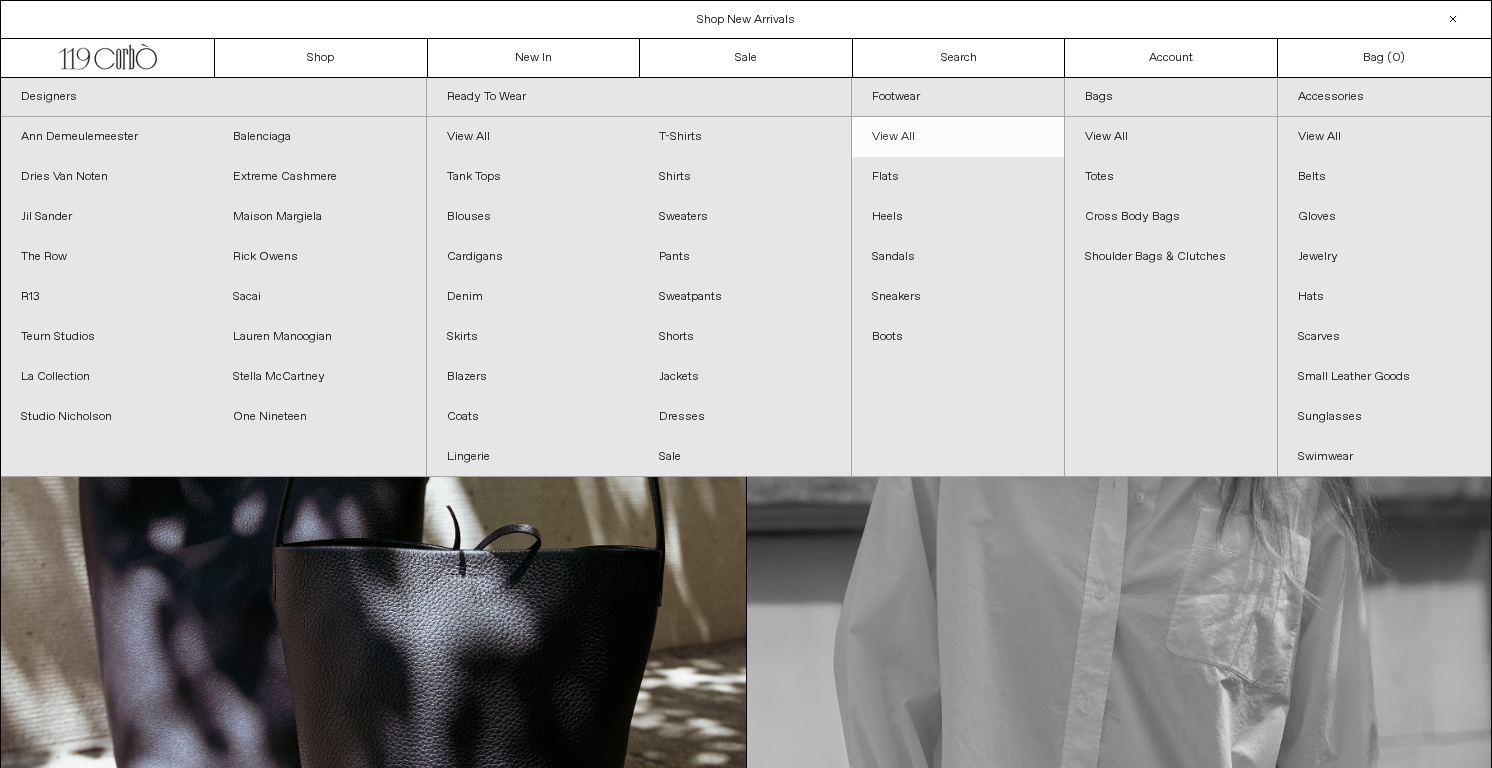 click on "View All" at bounding box center [958, 137] 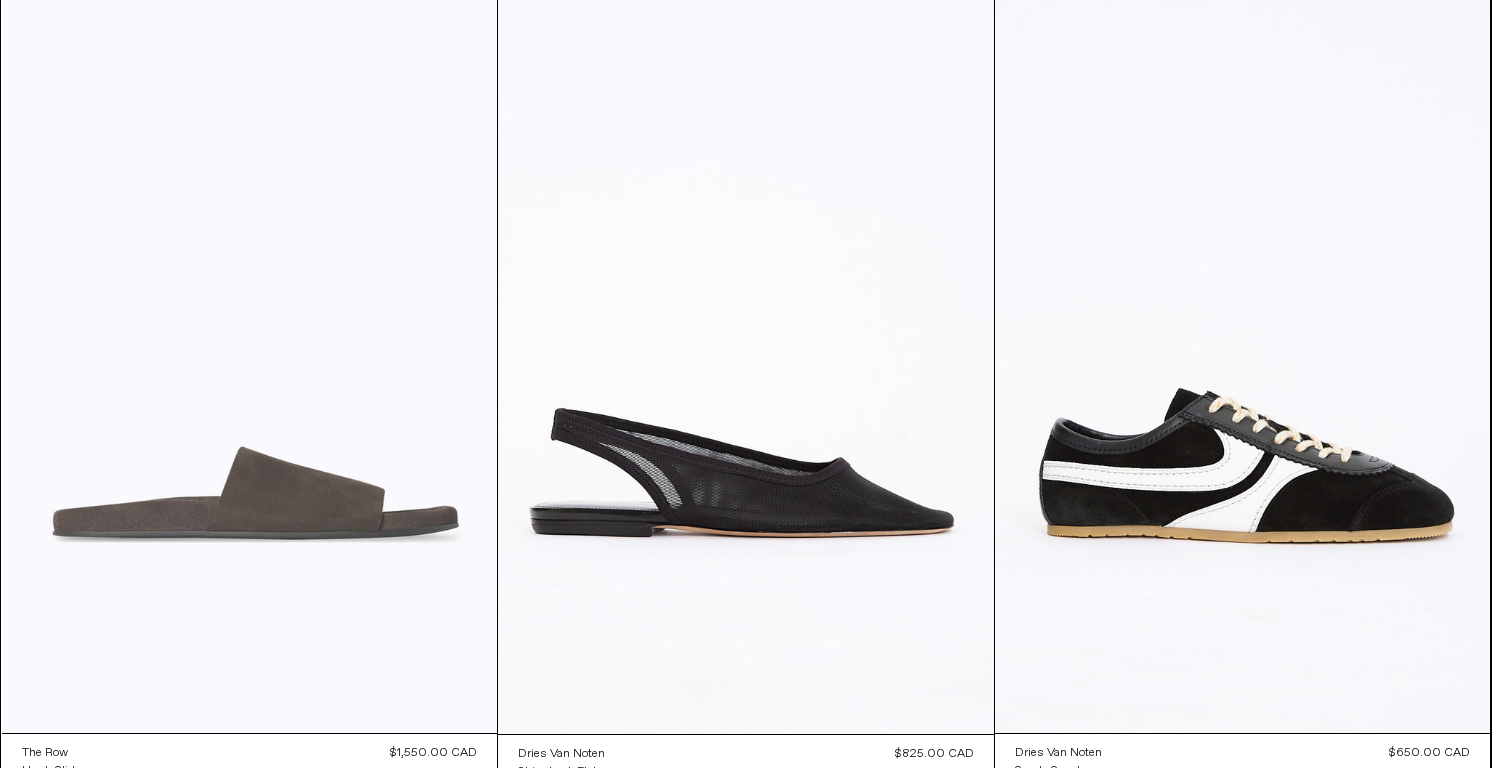scroll, scrollTop: 0, scrollLeft: 0, axis: both 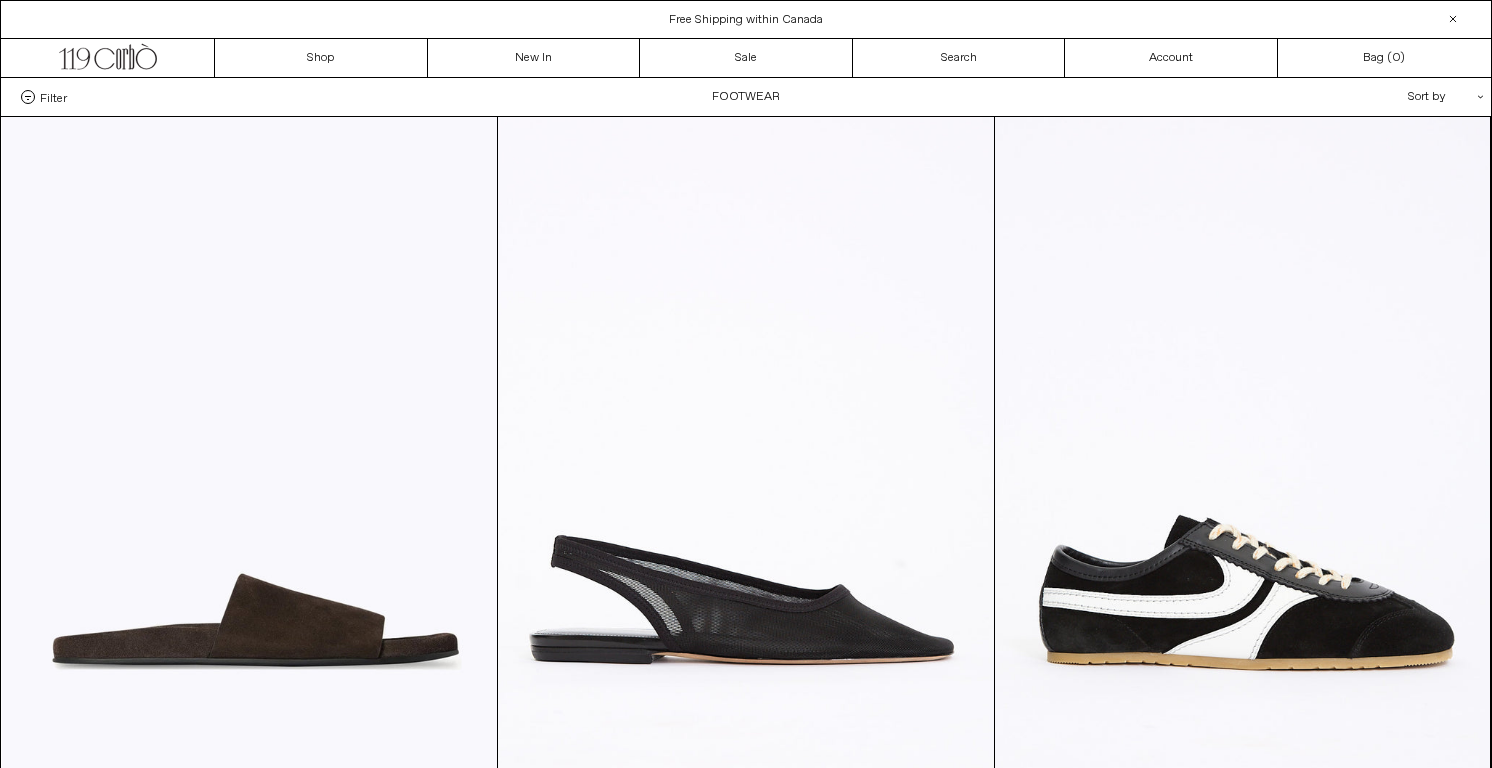 click on "Filter" at bounding box center (53, 97) 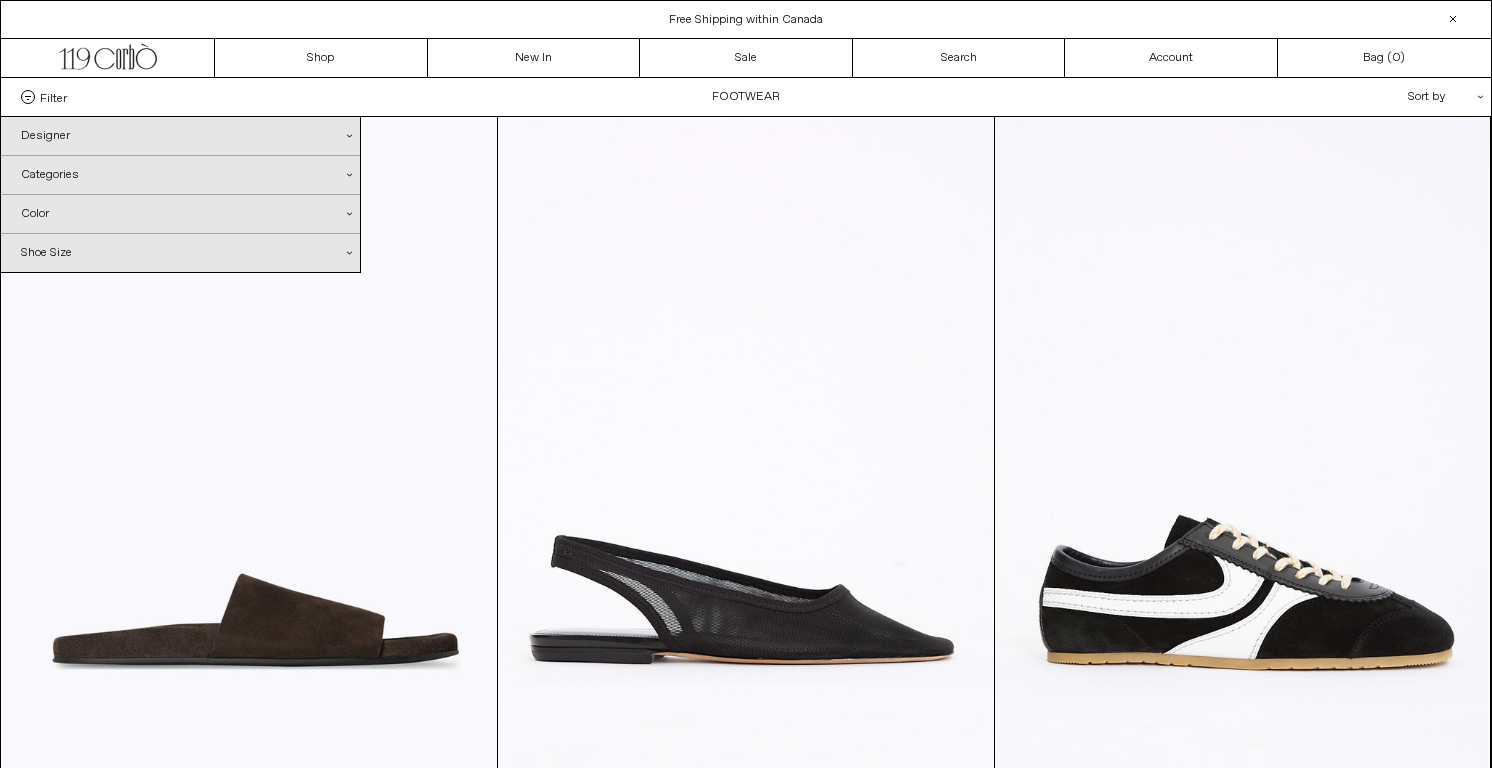click on "Designer  .cls-1{fill:#231f20}" at bounding box center (180, 136) 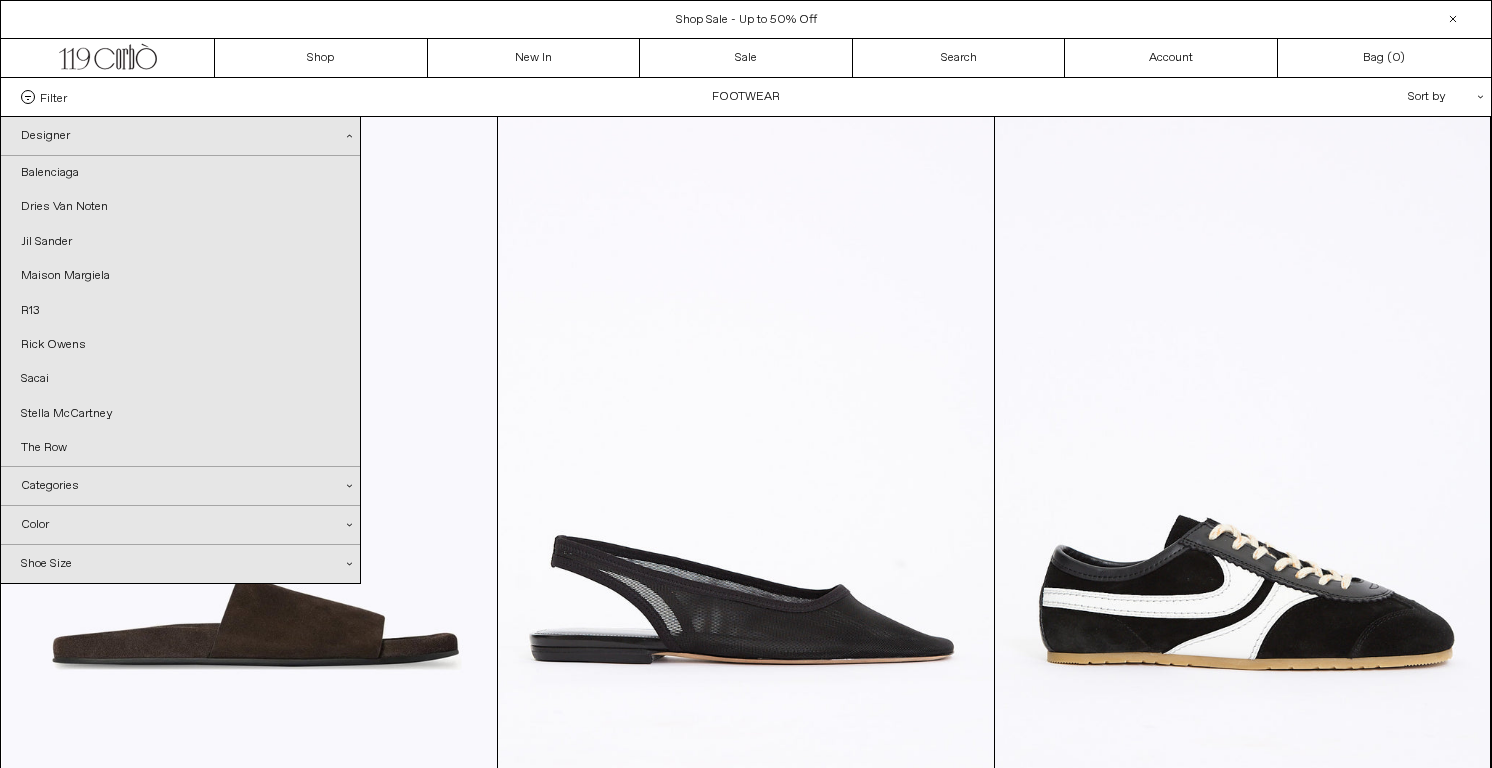 click on "Categories  .cls-1{fill:#231f20}" at bounding box center (180, 486) 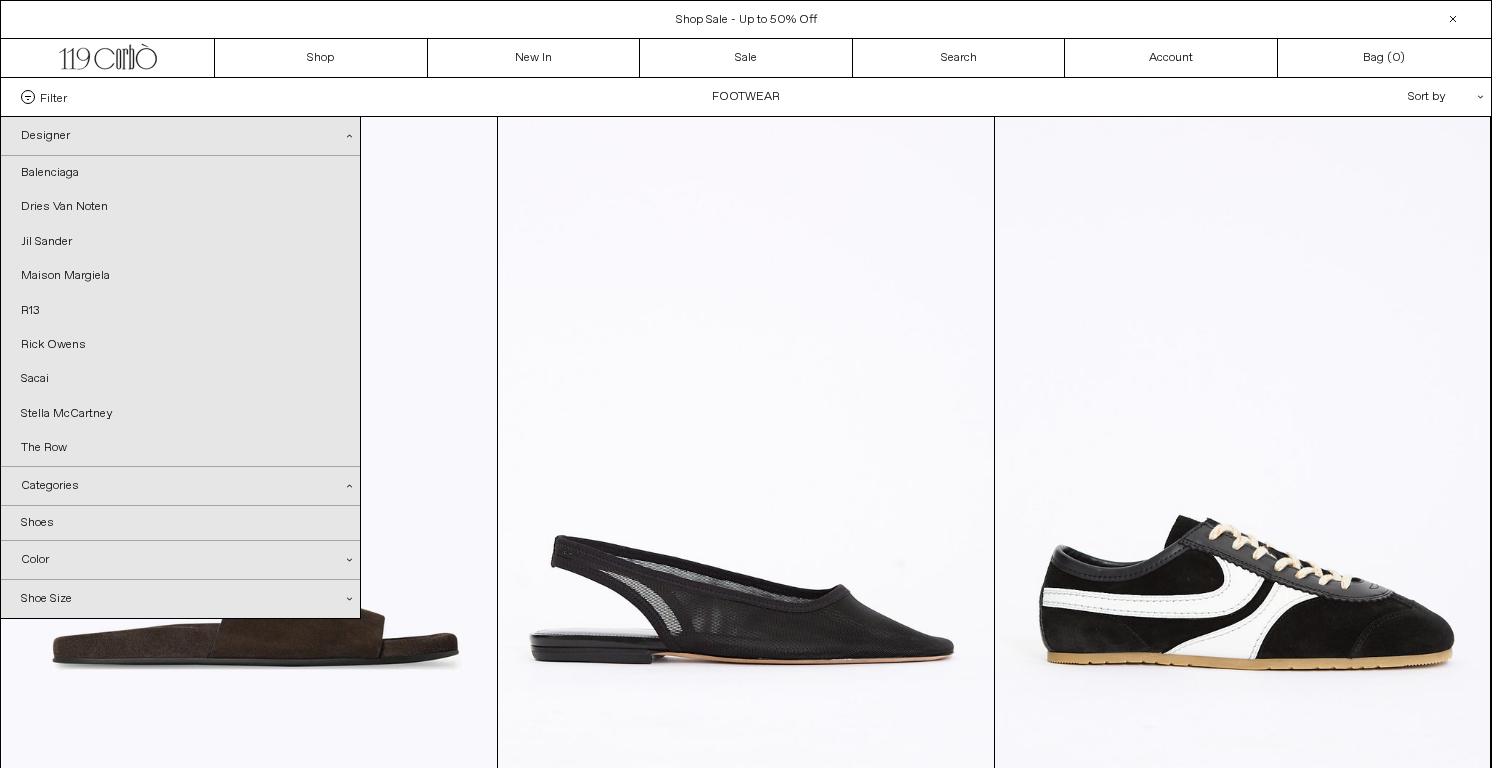 click on "Color  .cls-1{fill:#231f20}" at bounding box center (180, 560) 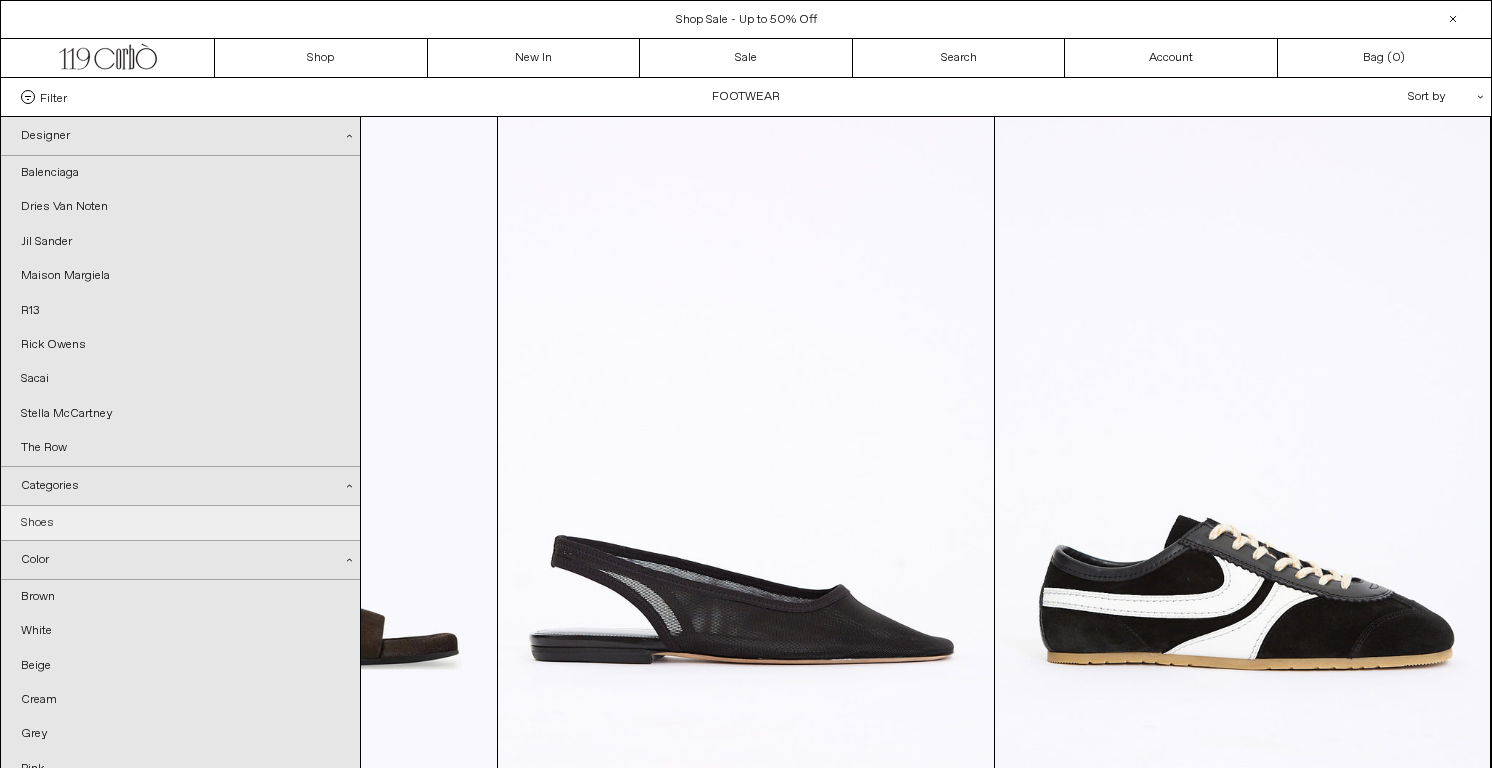 click on "Shoes" at bounding box center (180, 523) 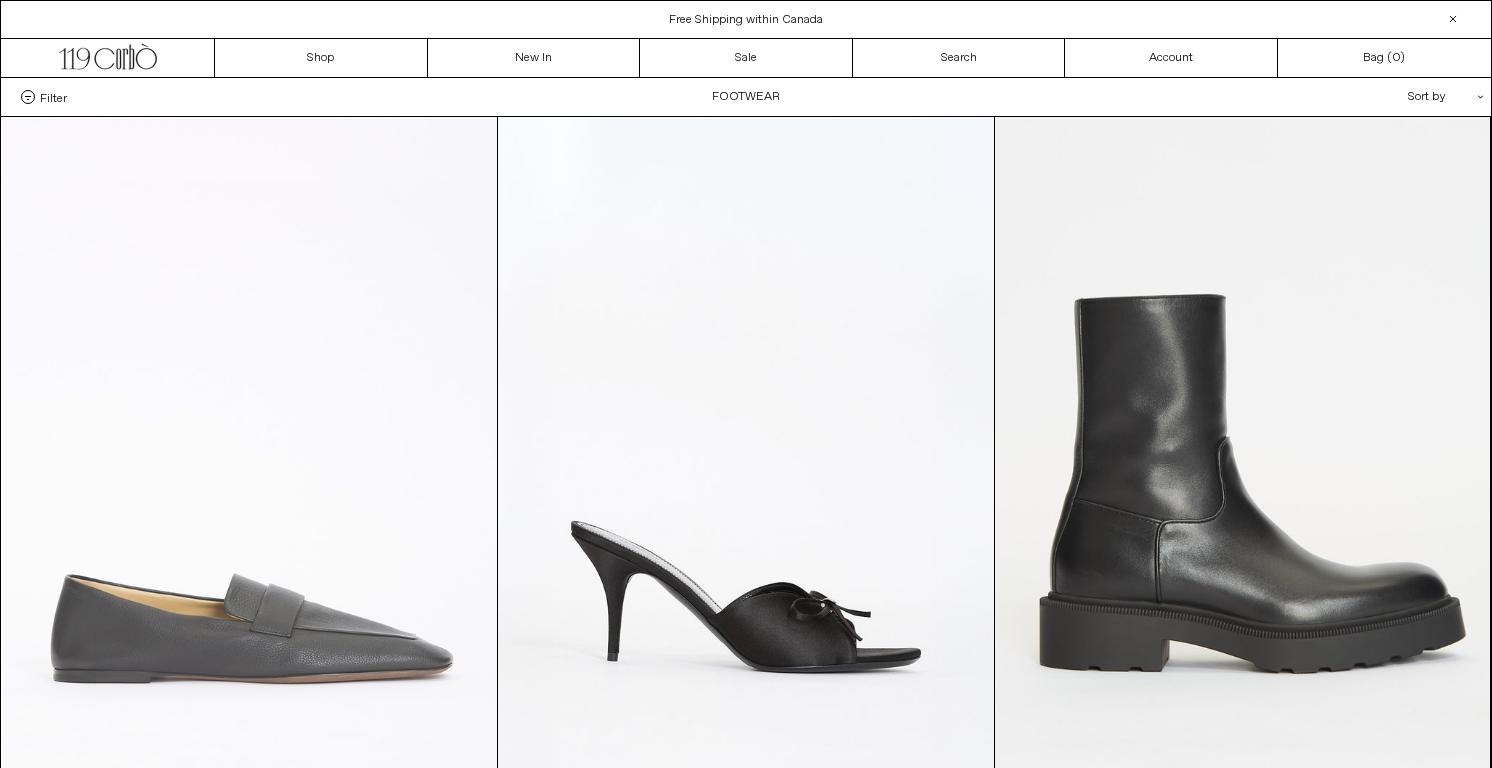 scroll, scrollTop: 0, scrollLeft: 0, axis: both 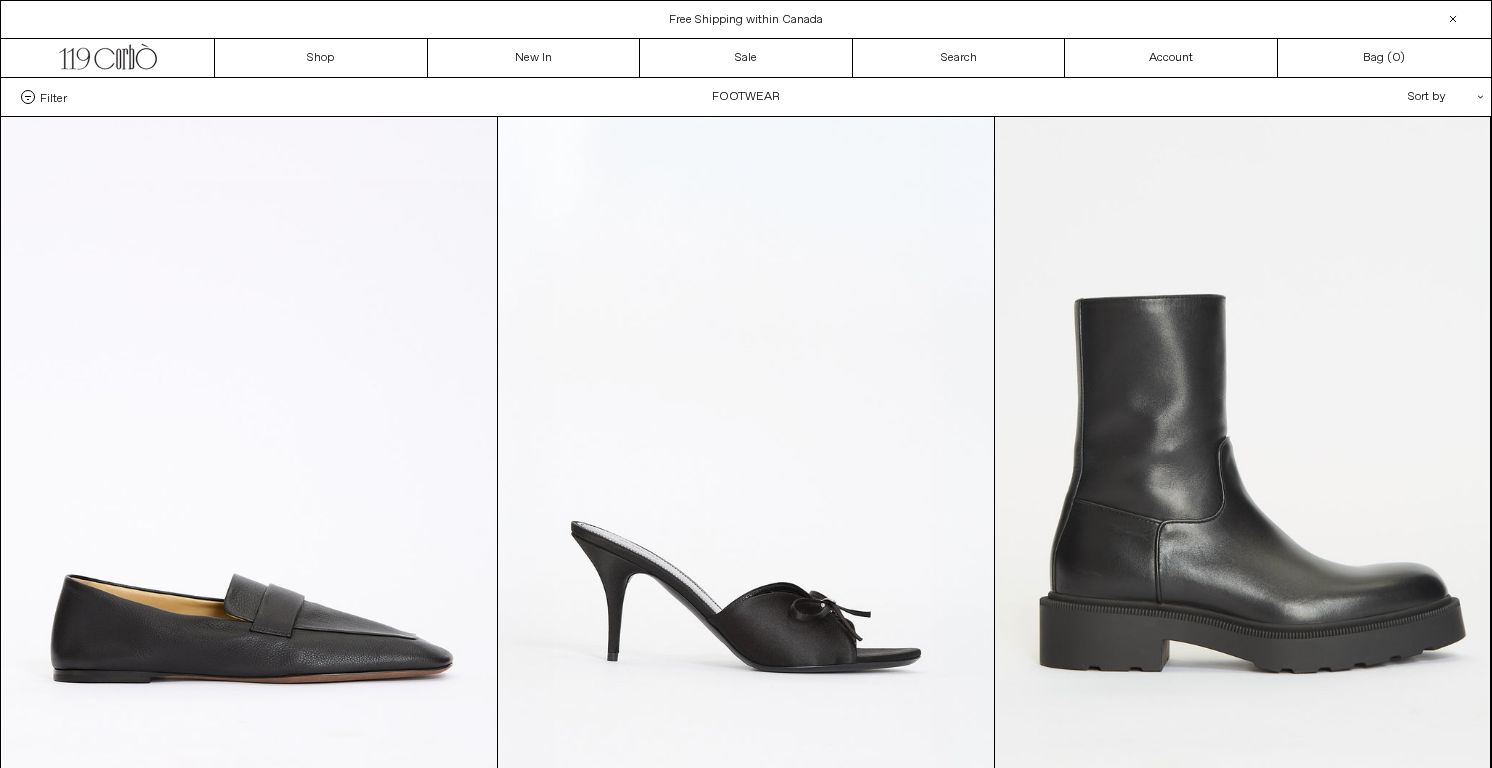 click on "Filter" at bounding box center (53, 97) 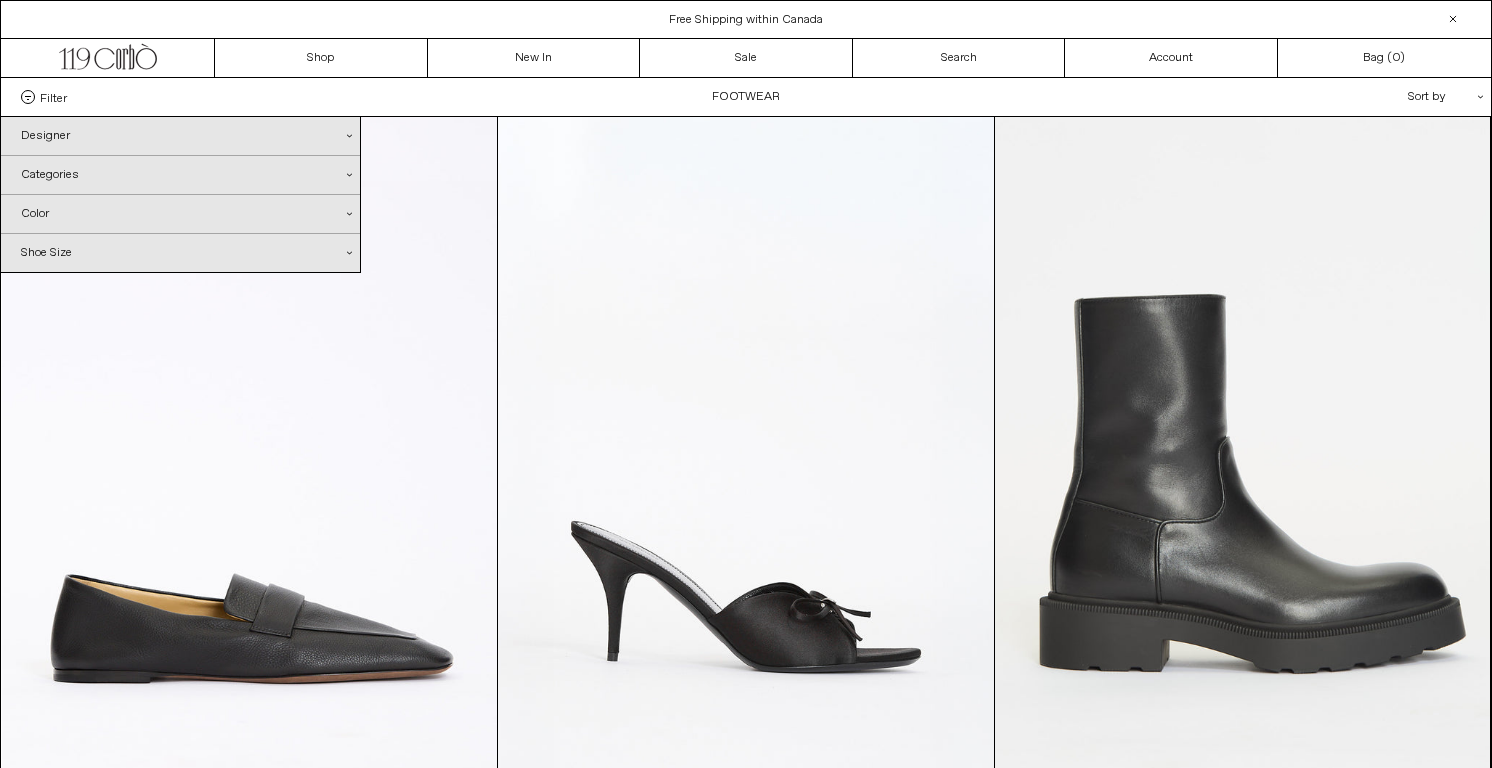 click on "Shoe Size  .cls-1{fill:#231f20}" at bounding box center (180, 253) 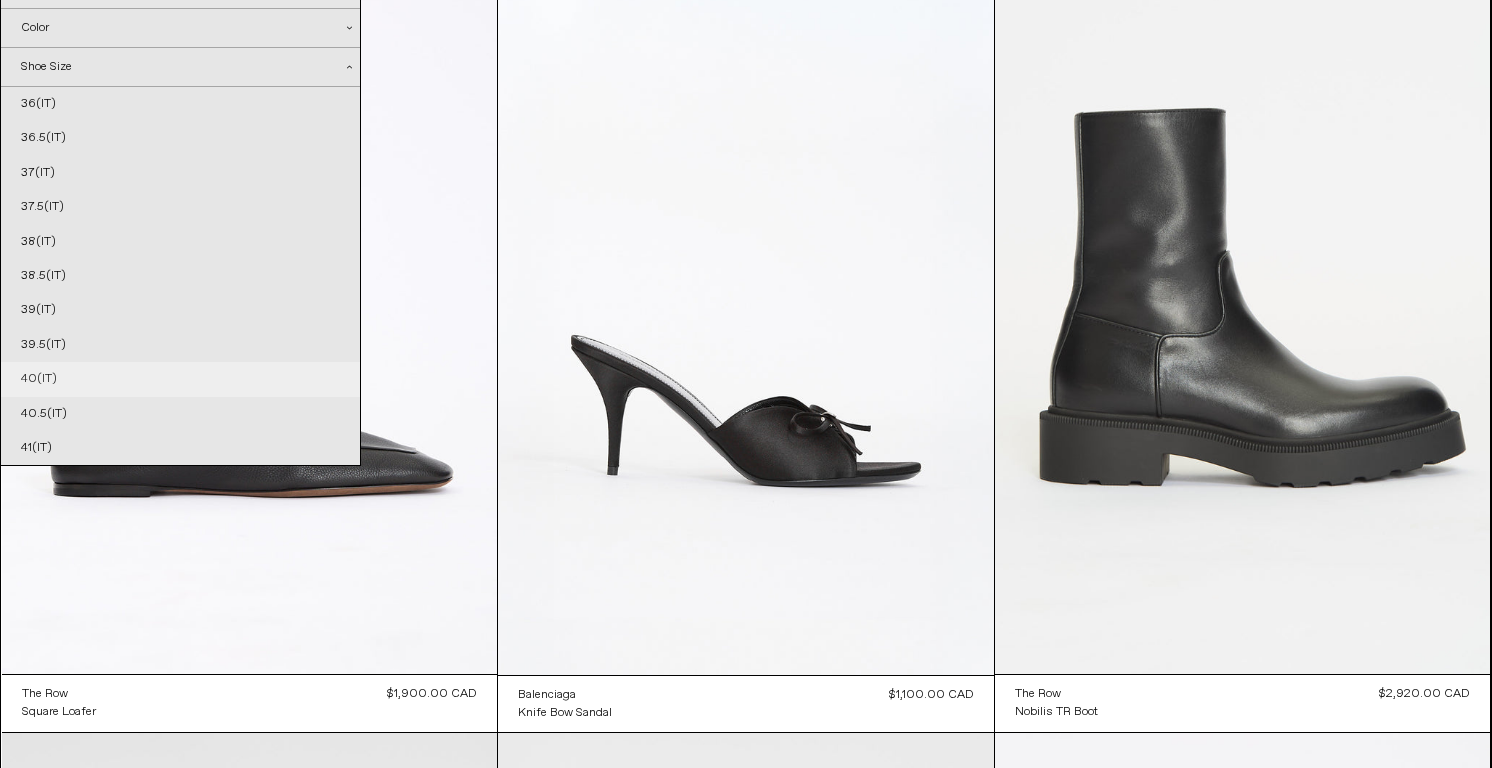 scroll, scrollTop: 122, scrollLeft: 0, axis: vertical 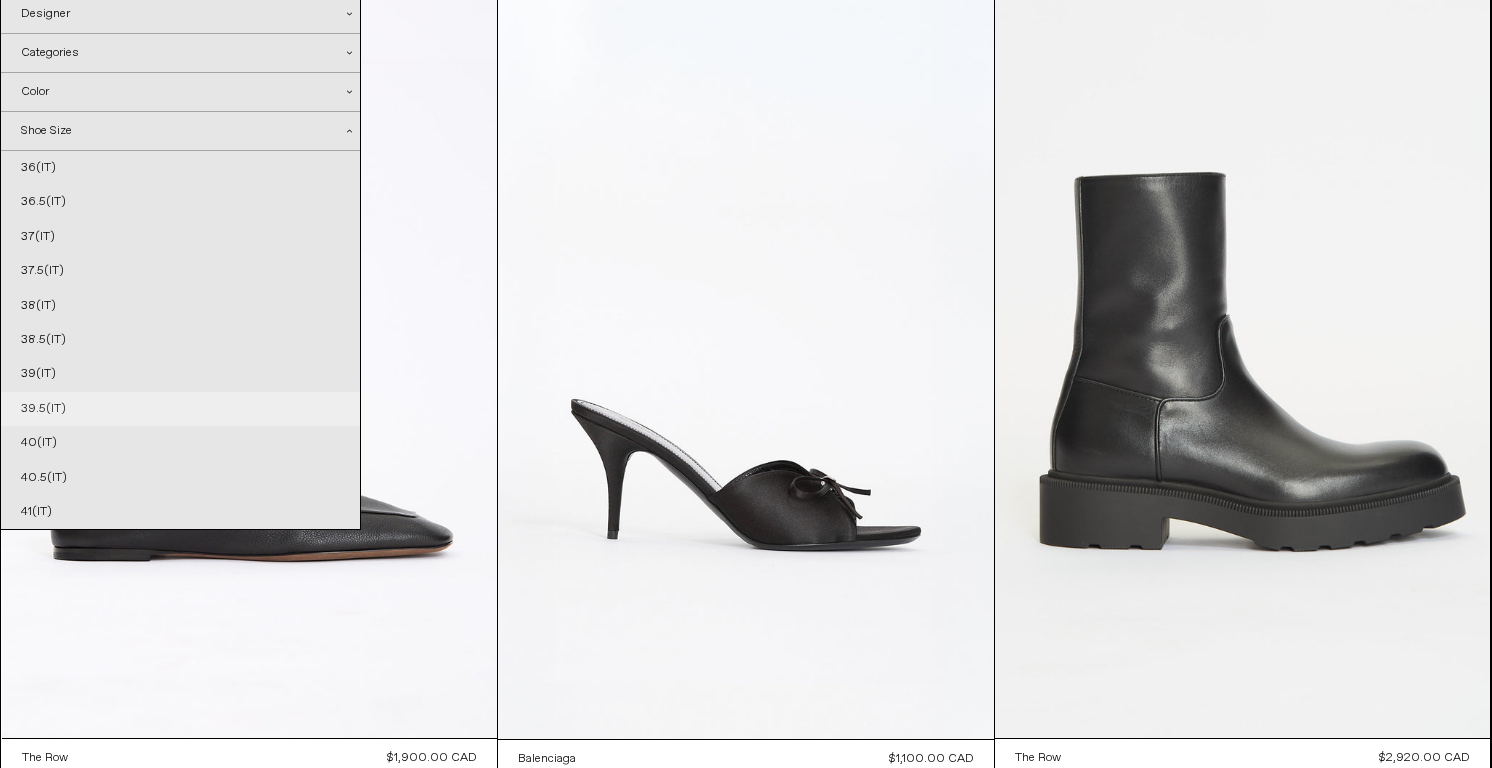 click on "39.5(IT)" at bounding box center [180, 409] 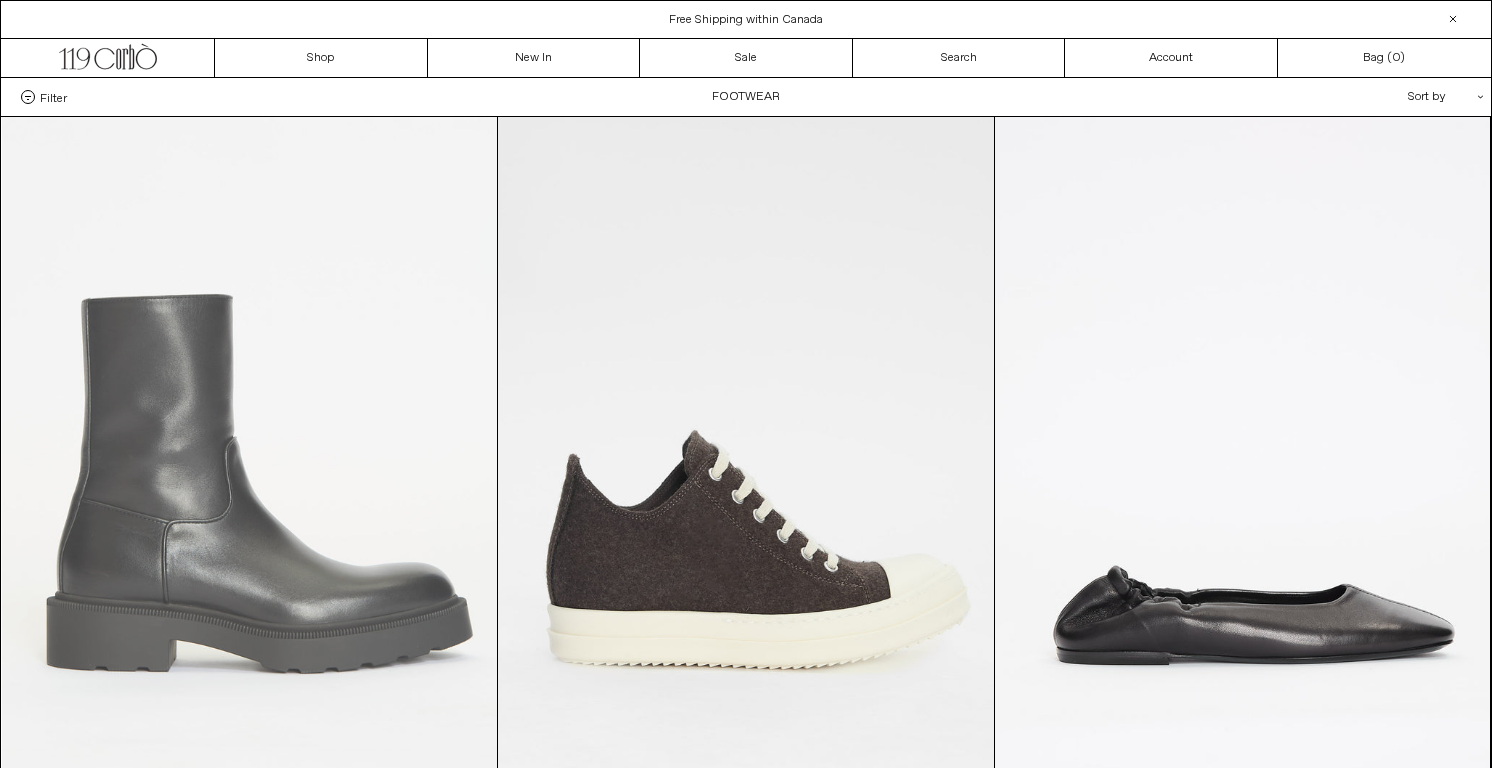scroll, scrollTop: 0, scrollLeft: 0, axis: both 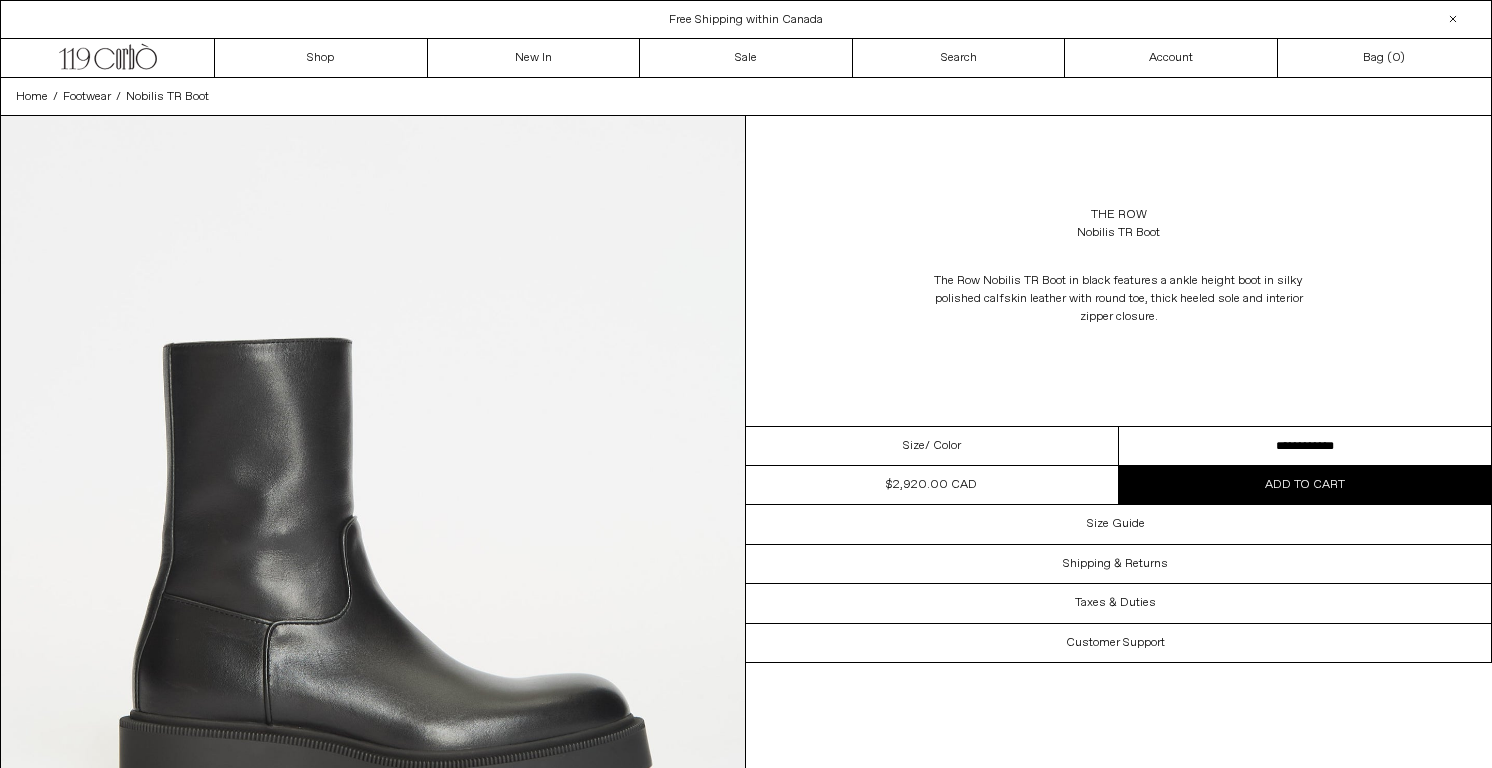 click on "**********" at bounding box center [1305, 446] 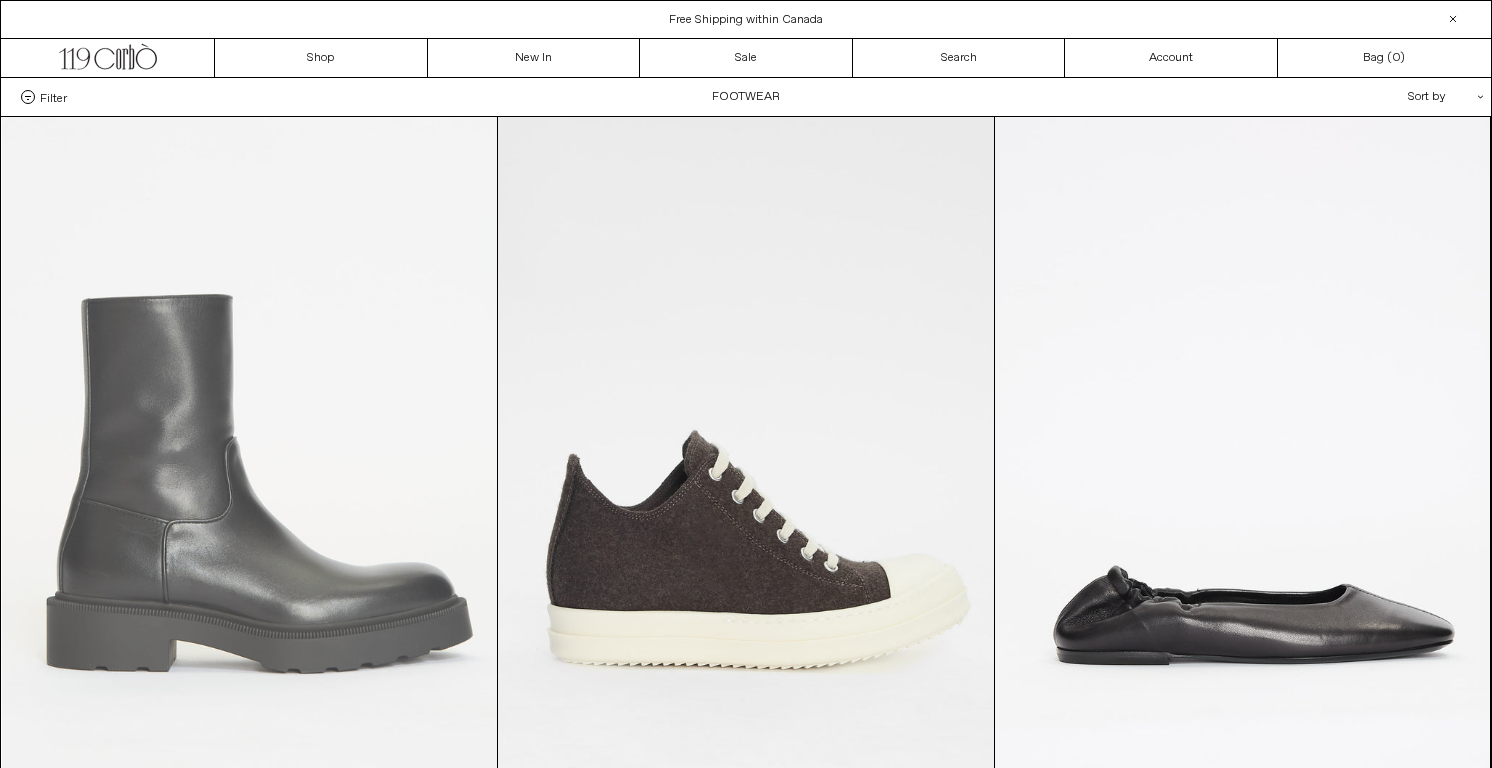 scroll, scrollTop: 0, scrollLeft: 0, axis: both 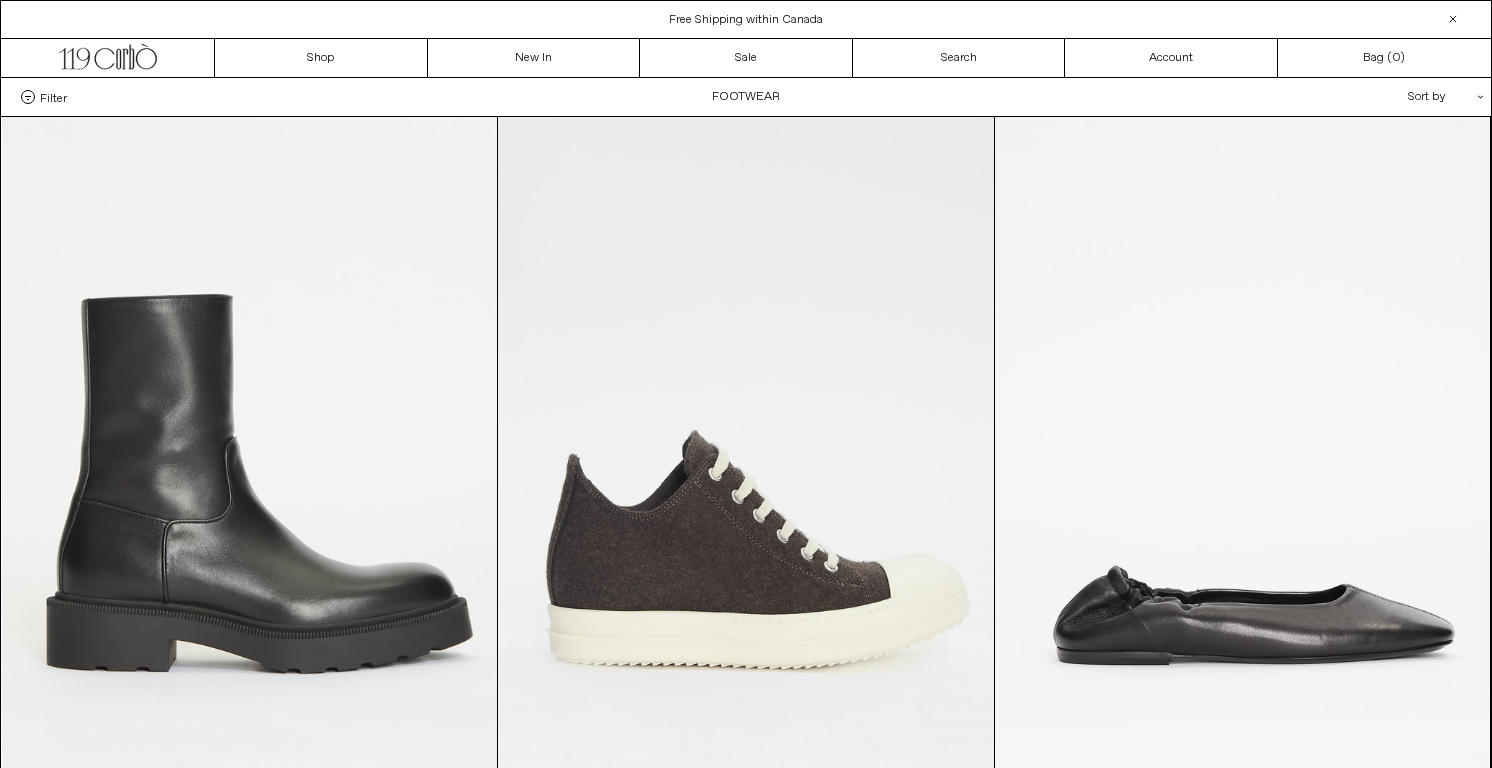click on "Filter" at bounding box center (53, 97) 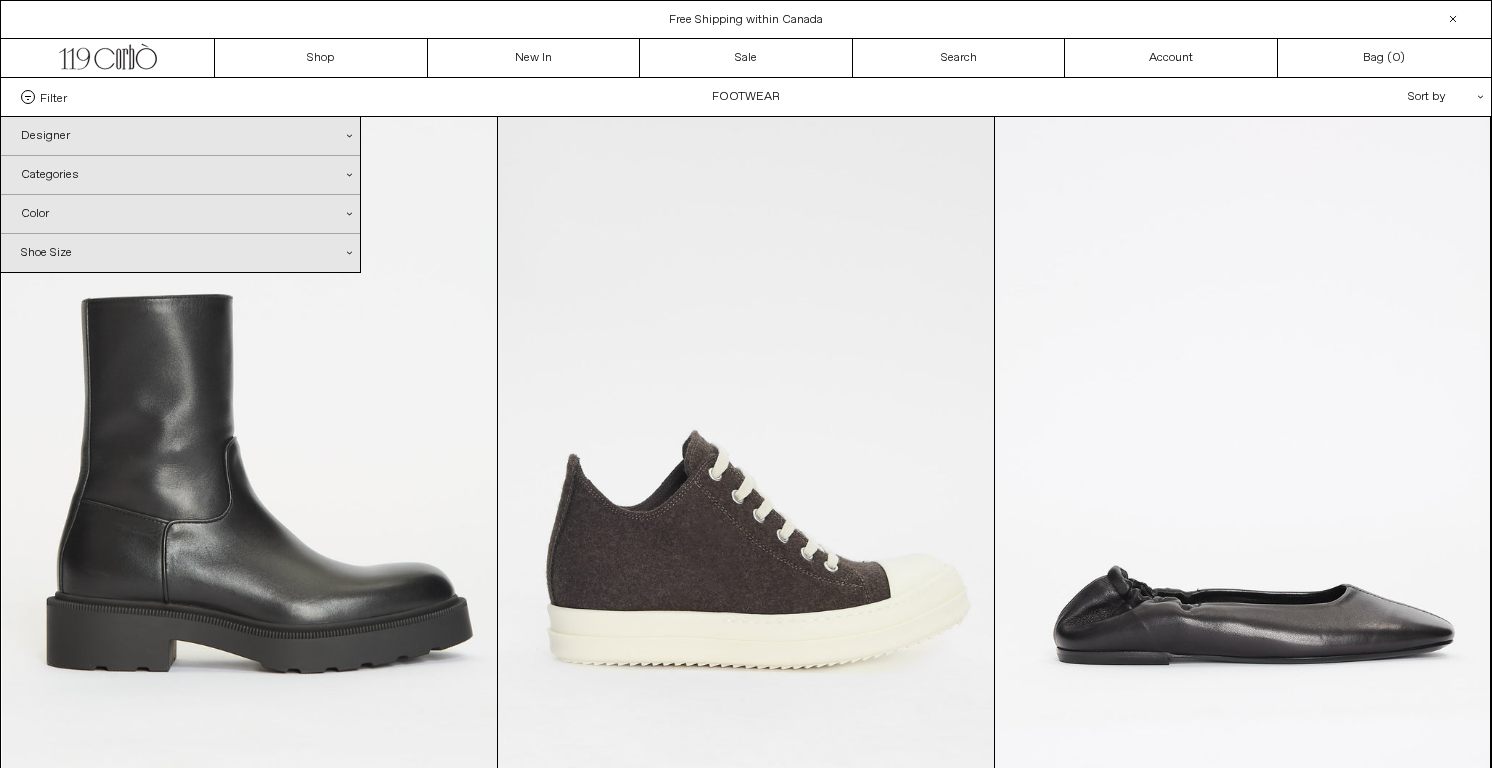 click on "Shoe Size  .cls-1{fill:#231f20}" at bounding box center (180, 253) 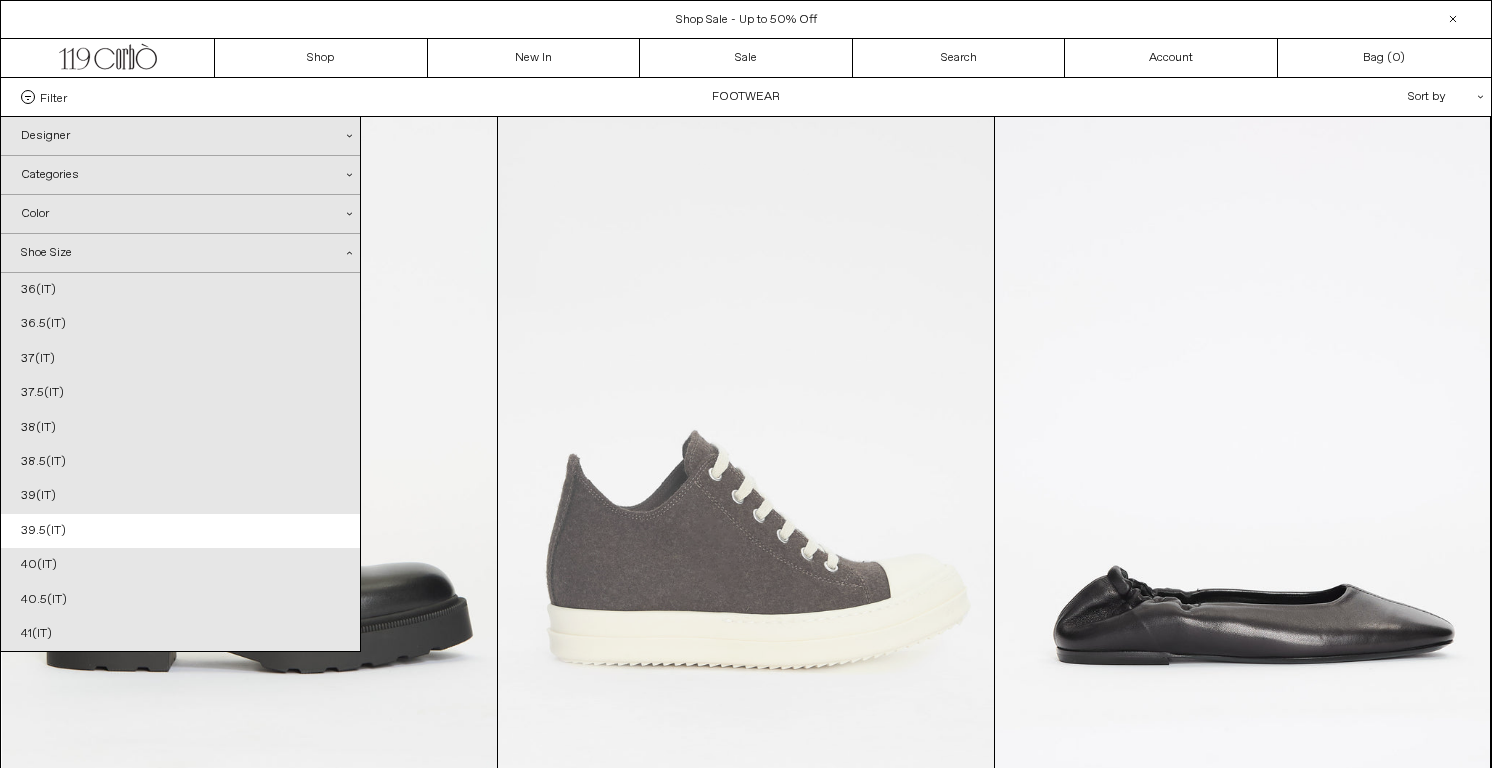 click at bounding box center (746, 489) 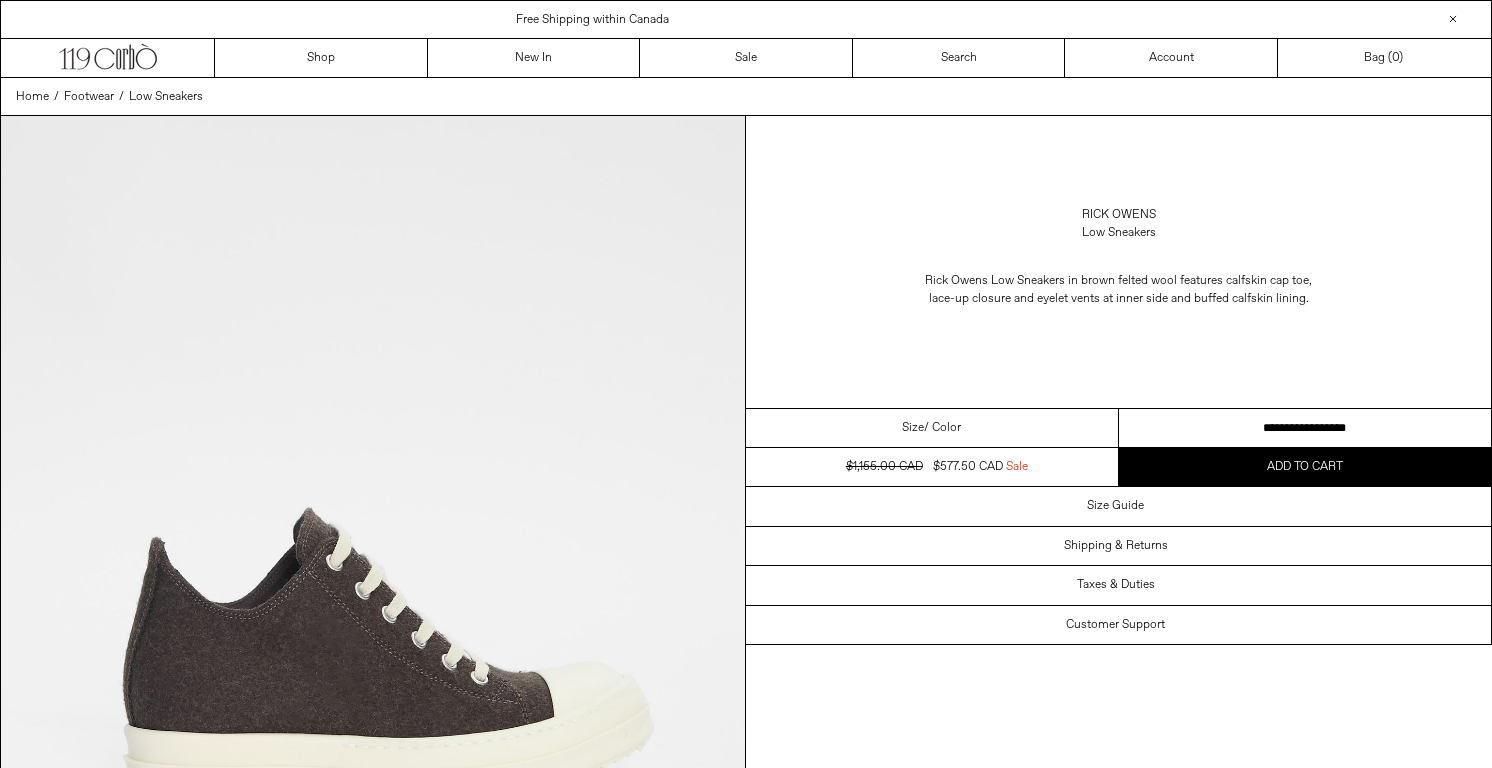 scroll, scrollTop: 0, scrollLeft: 0, axis: both 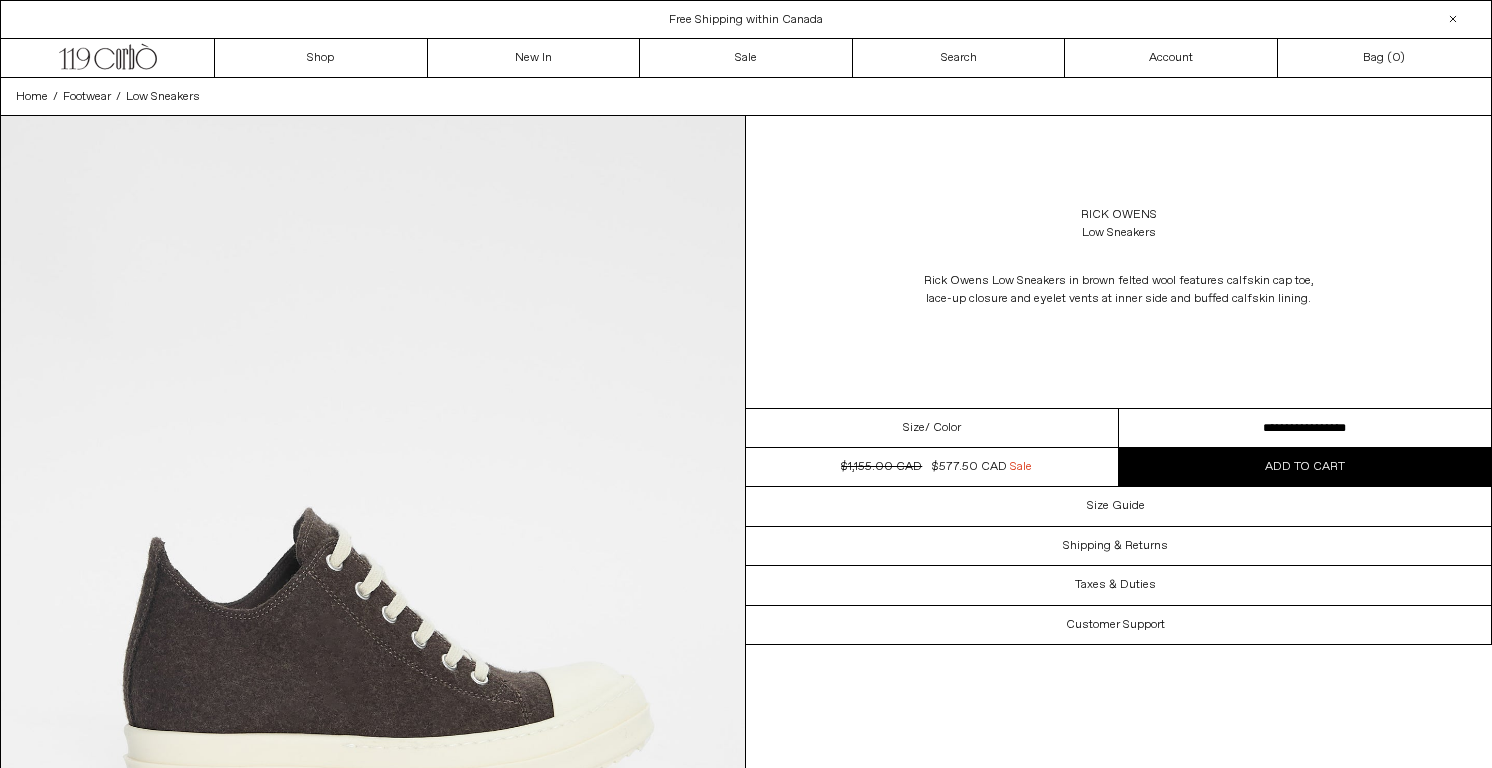 click on "**********" at bounding box center (1305, 428) 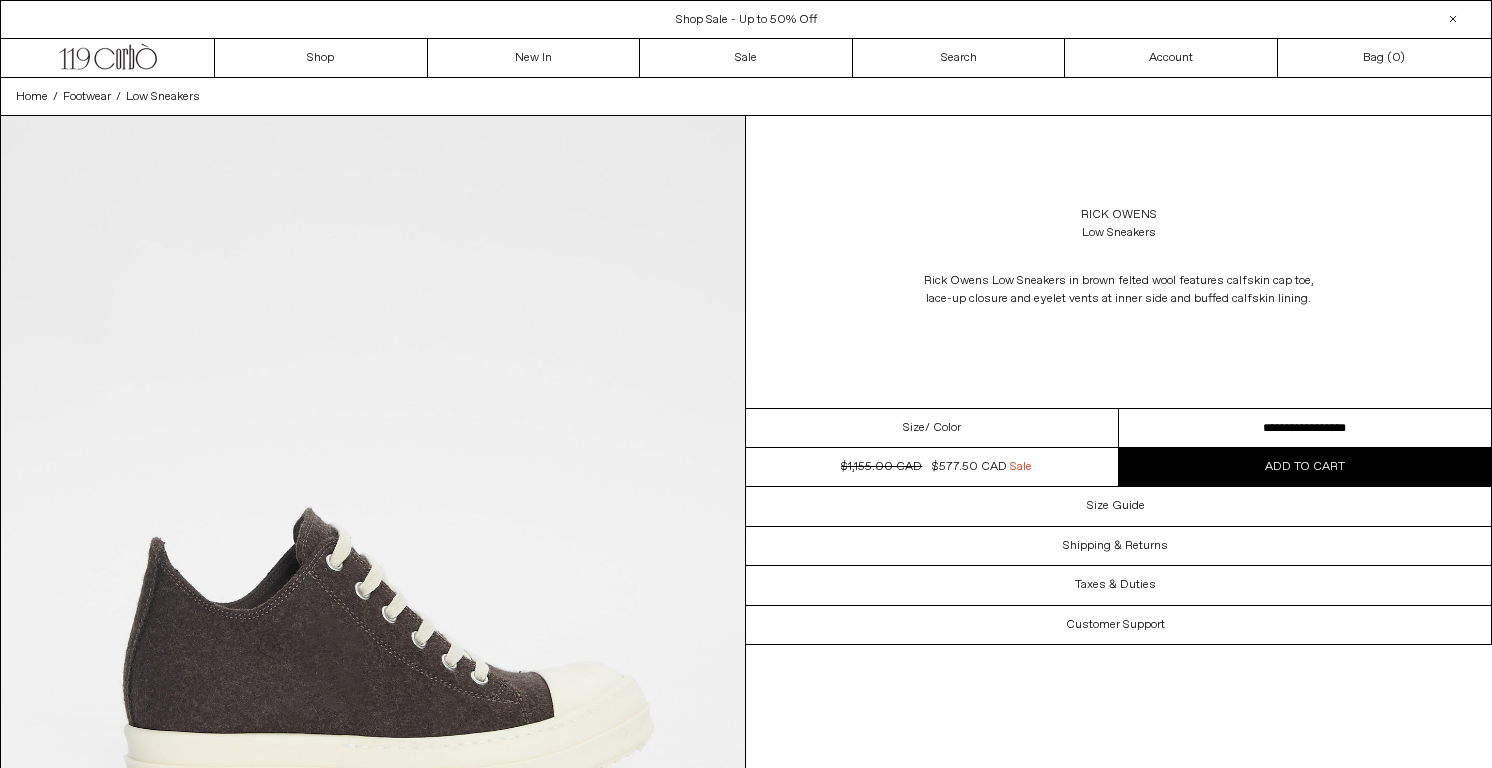 select on "**********" 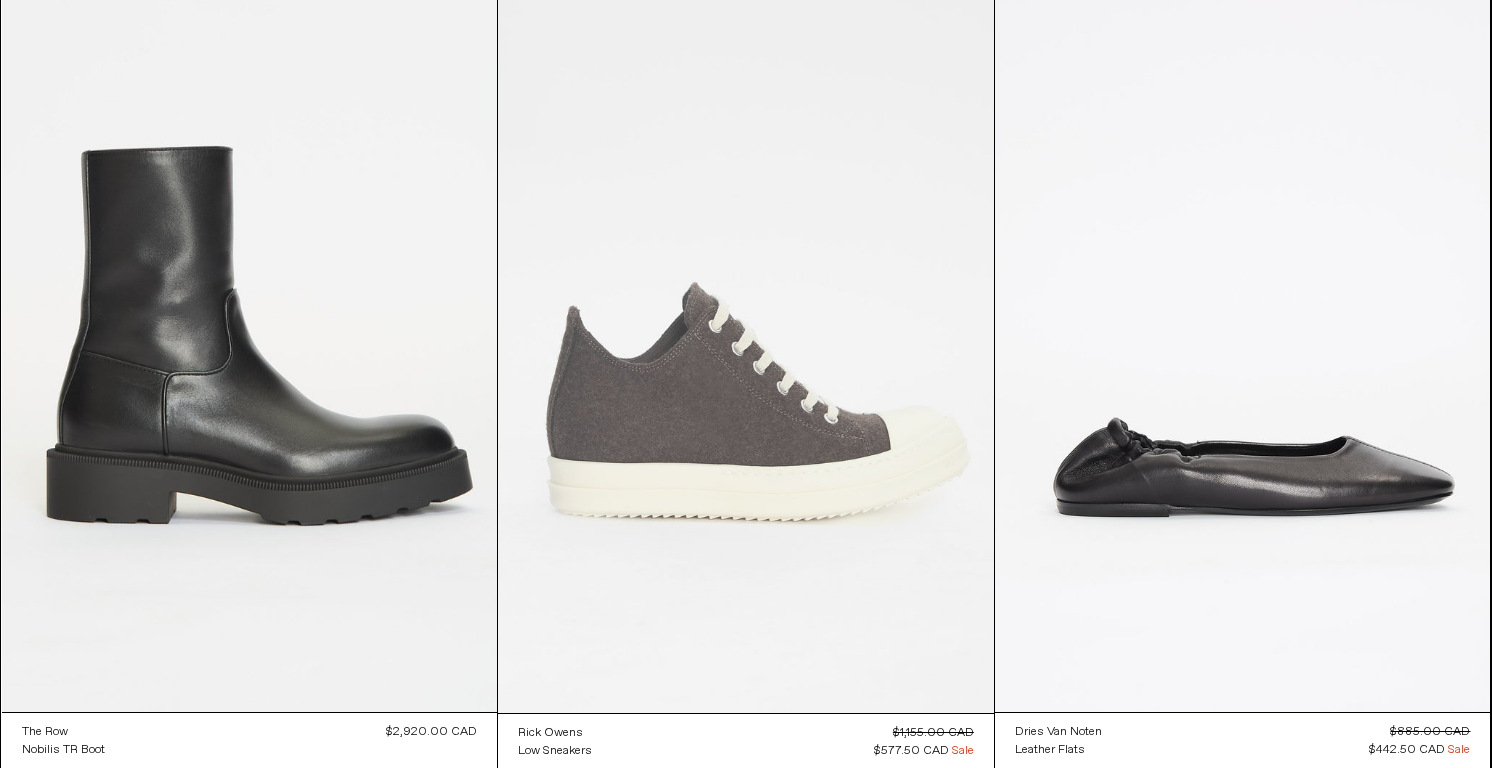 scroll, scrollTop: 160, scrollLeft: 0, axis: vertical 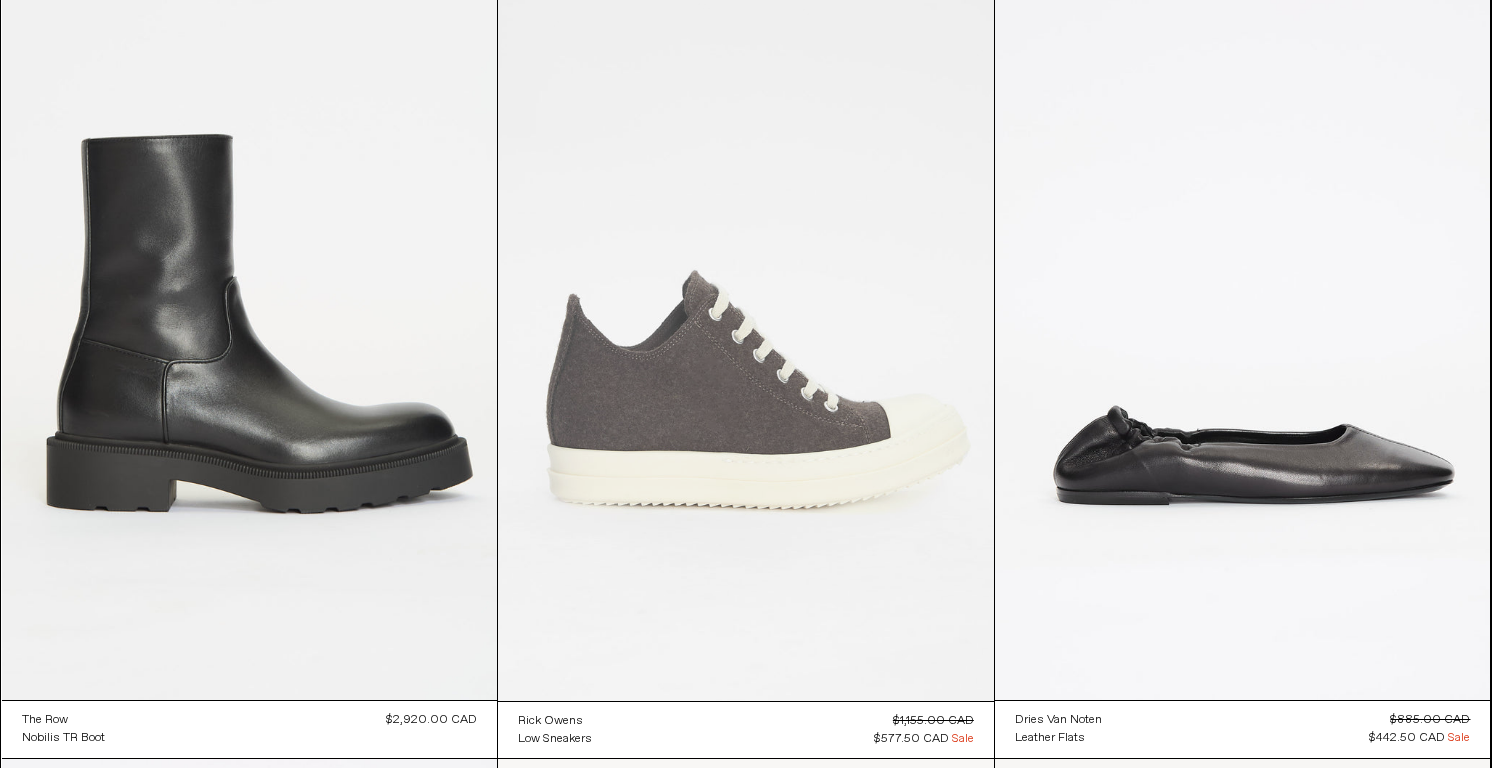 click at bounding box center (746, 329) 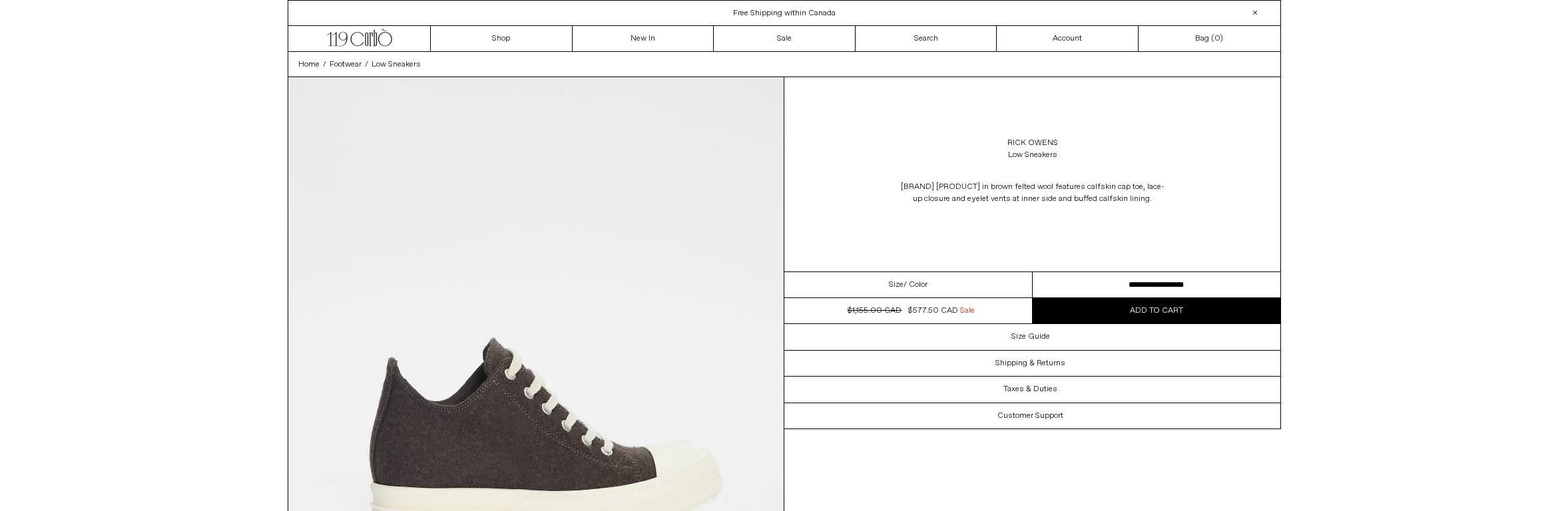 scroll, scrollTop: 0, scrollLeft: 0, axis: both 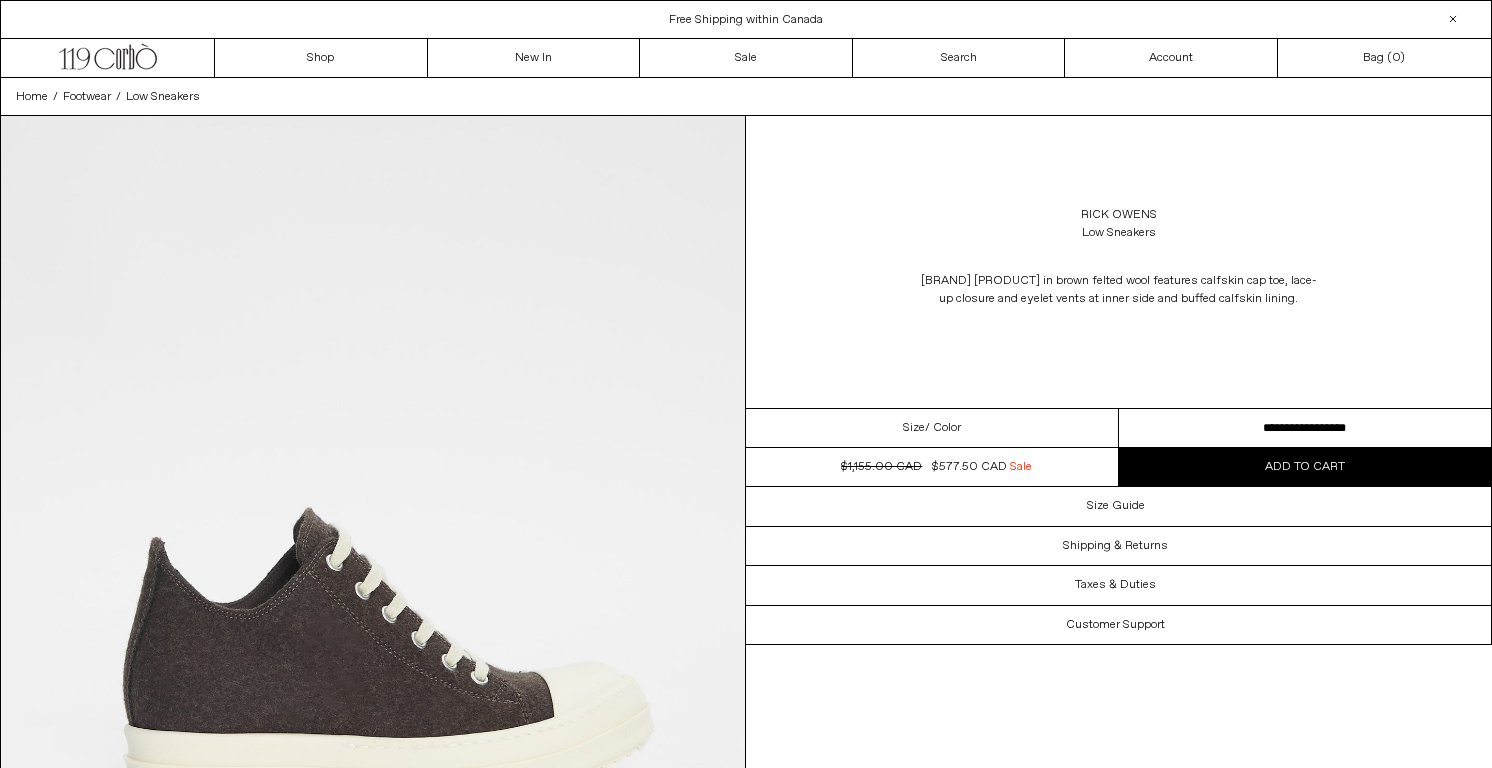 click on "Rick Owens
Low Sneakers
Rick Owens Low Sneakers in brown felted wool features c alfskin cap toe, l ace-up closure and e yelet vents at inner side and b uffed calfskin lining." at bounding box center (1118, 262) 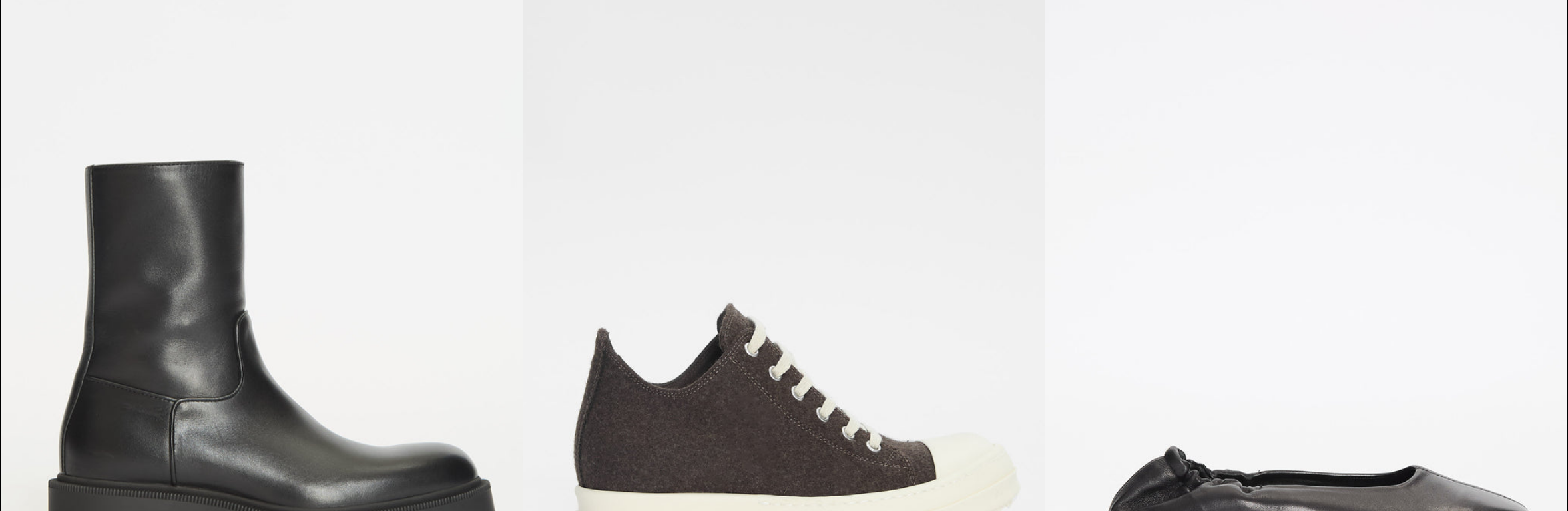 scroll, scrollTop: 0, scrollLeft: 0, axis: both 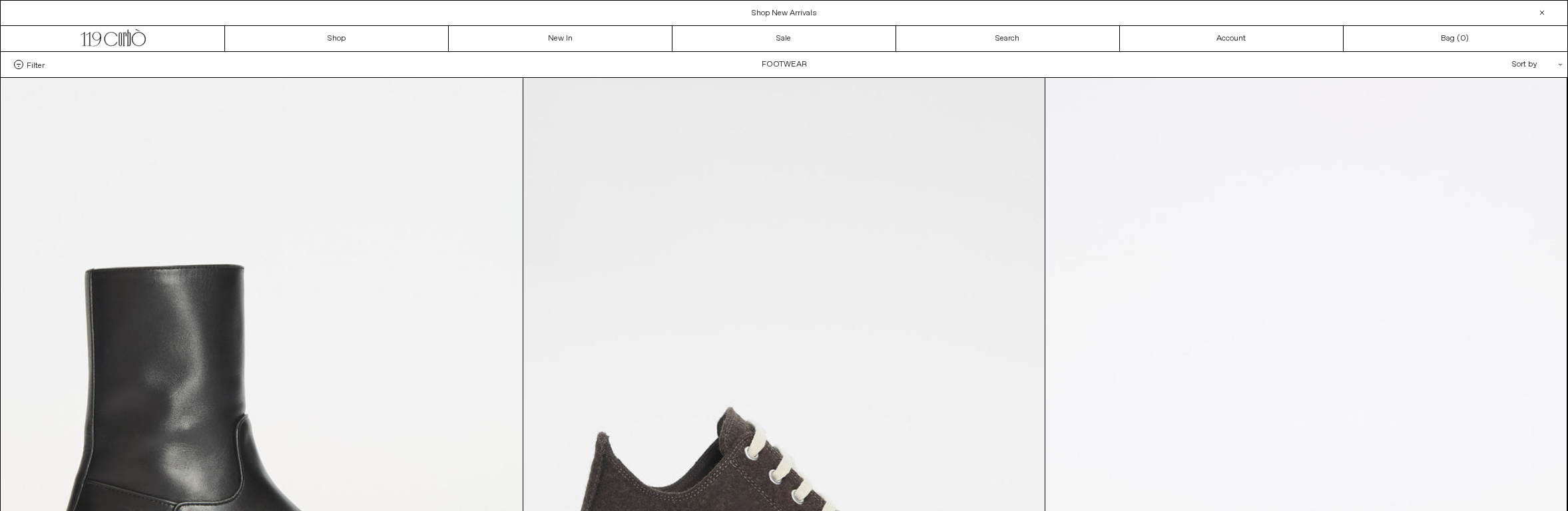 click on "Filter" at bounding box center (35, 65) 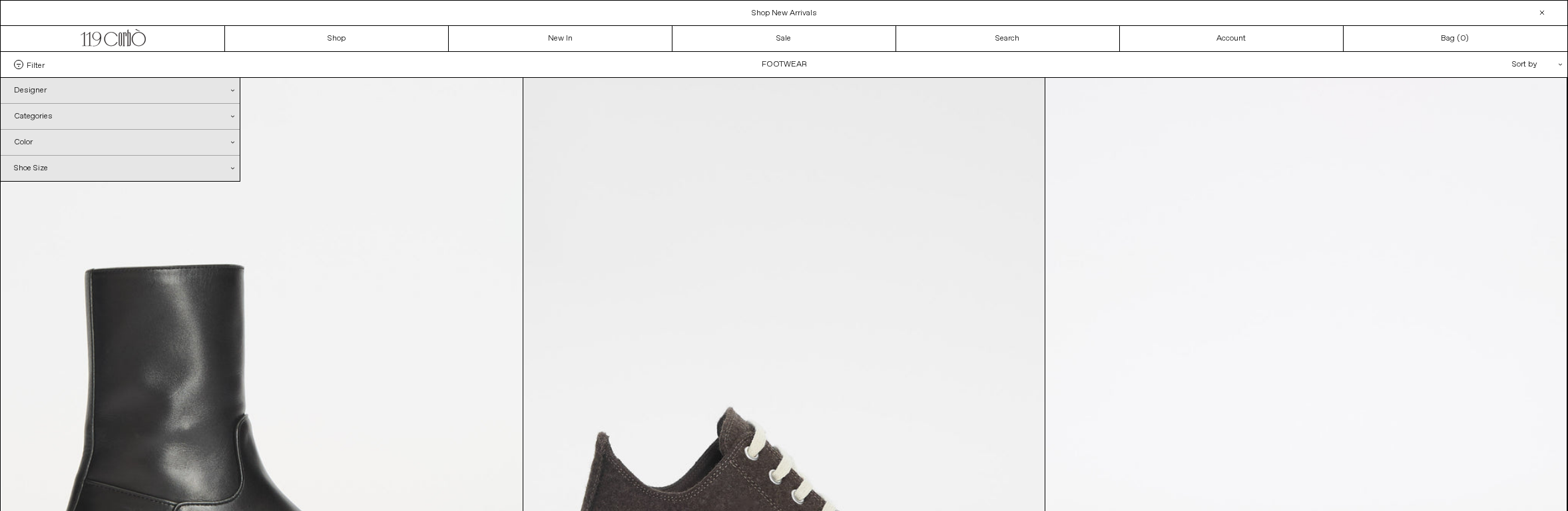 click on "Shoe Size  .cls-1{fill:#231f20}" at bounding box center (120, 168) 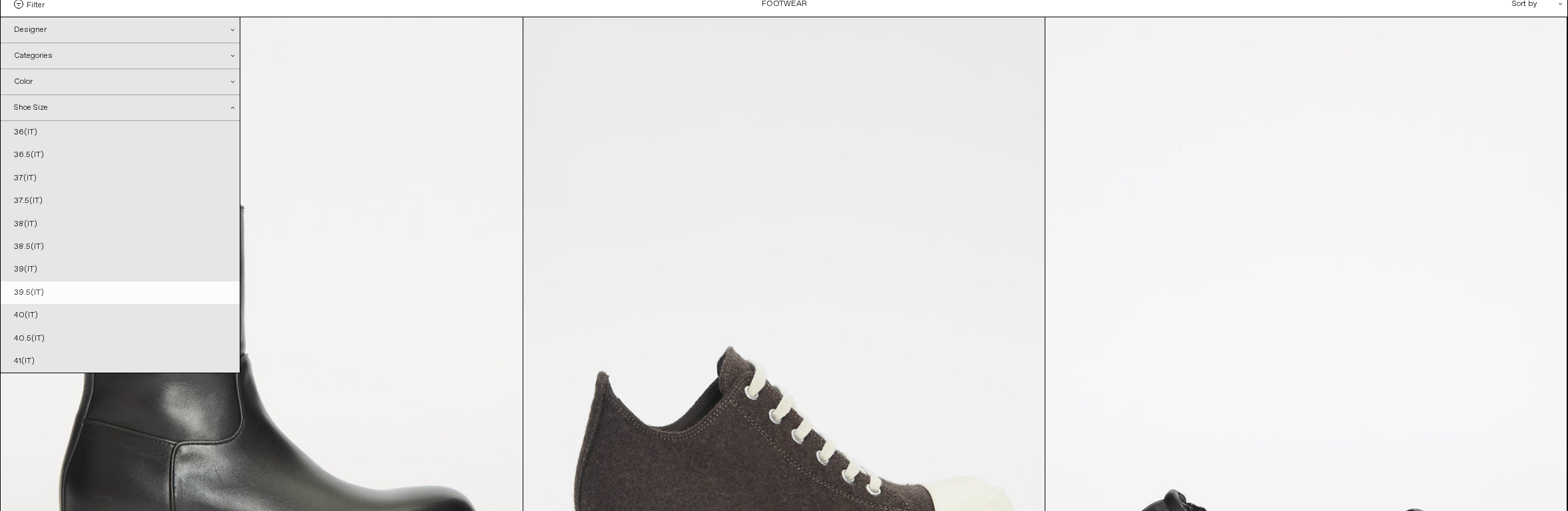 scroll, scrollTop: 73, scrollLeft: 0, axis: vertical 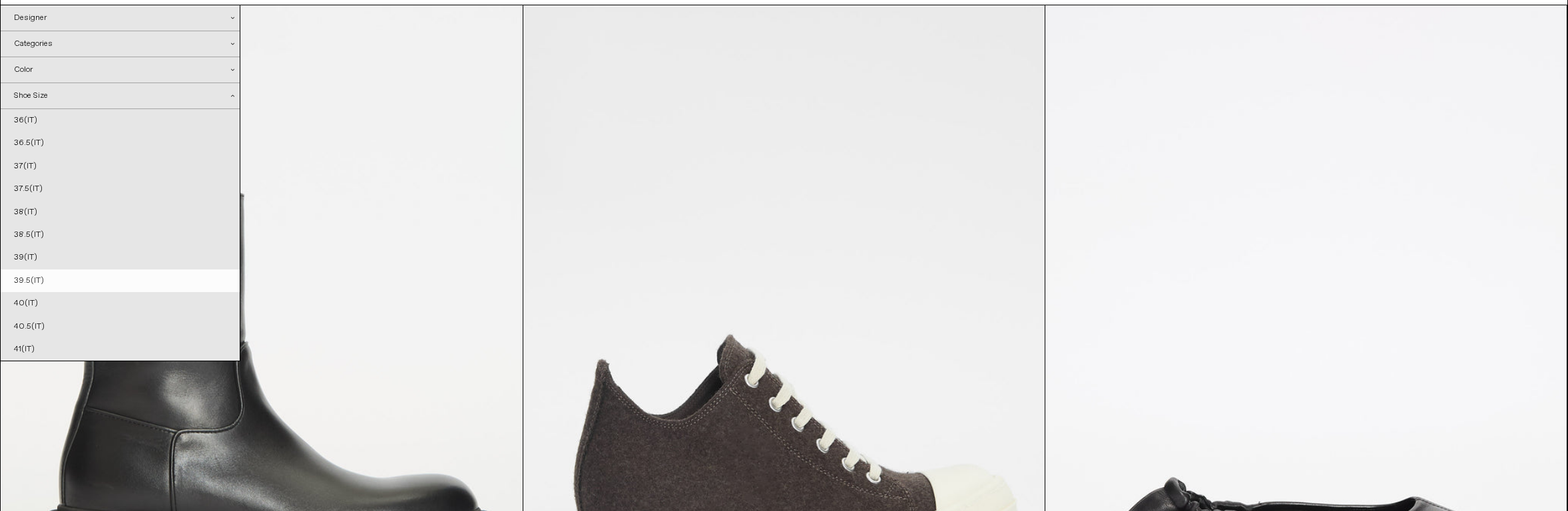 click on "39.5(IT)" at bounding box center (120, 281) 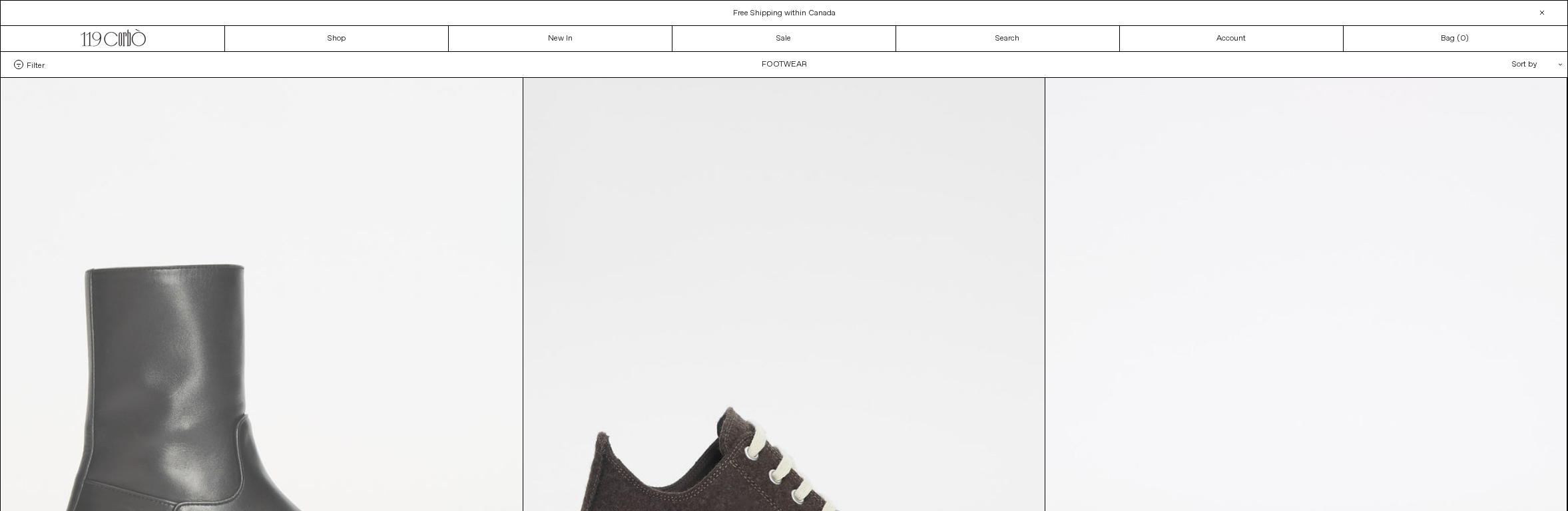 scroll, scrollTop: 0, scrollLeft: 0, axis: both 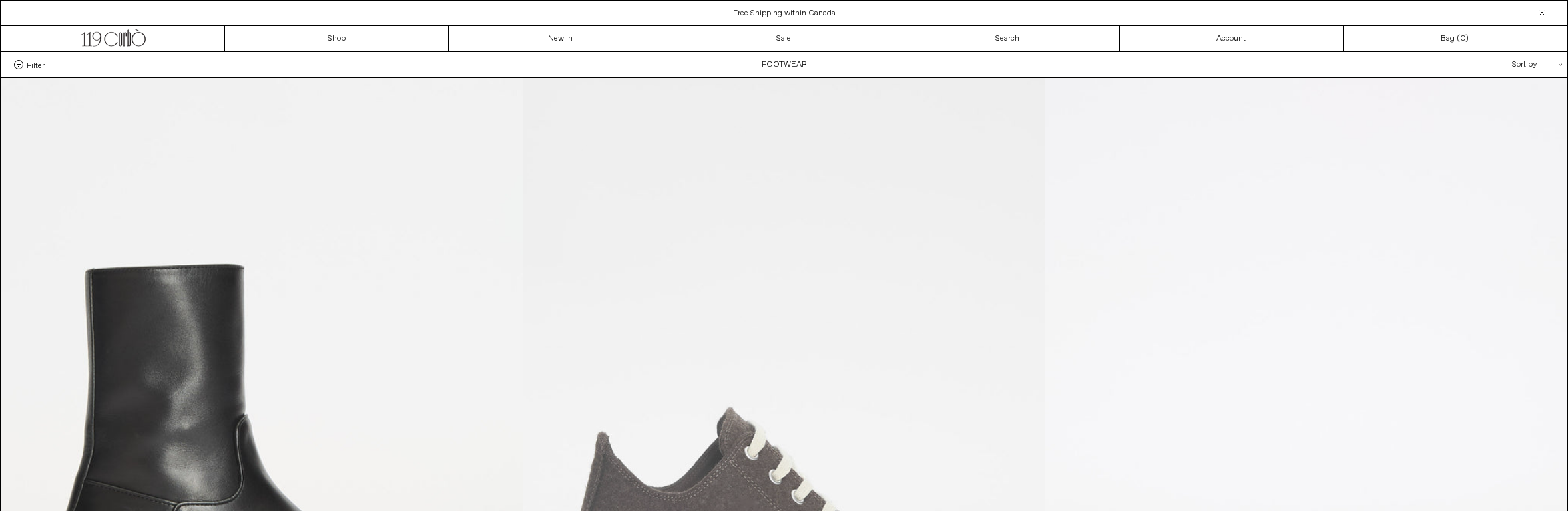 click at bounding box center (784, 468) 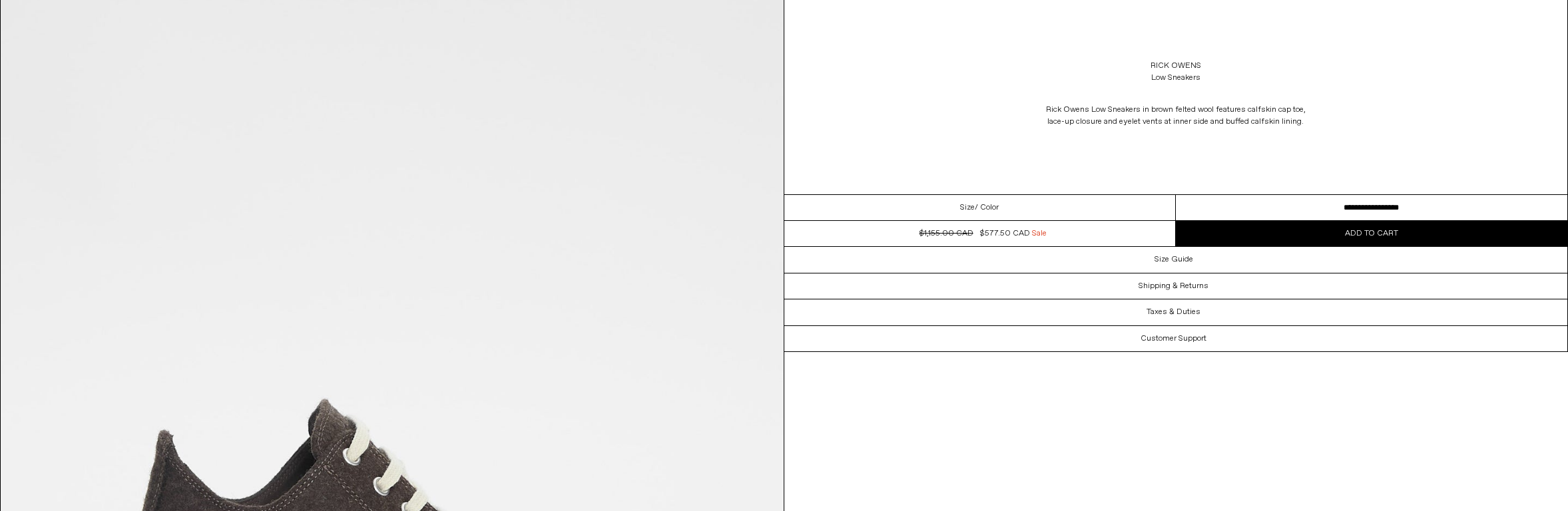 scroll, scrollTop: 102, scrollLeft: 0, axis: vertical 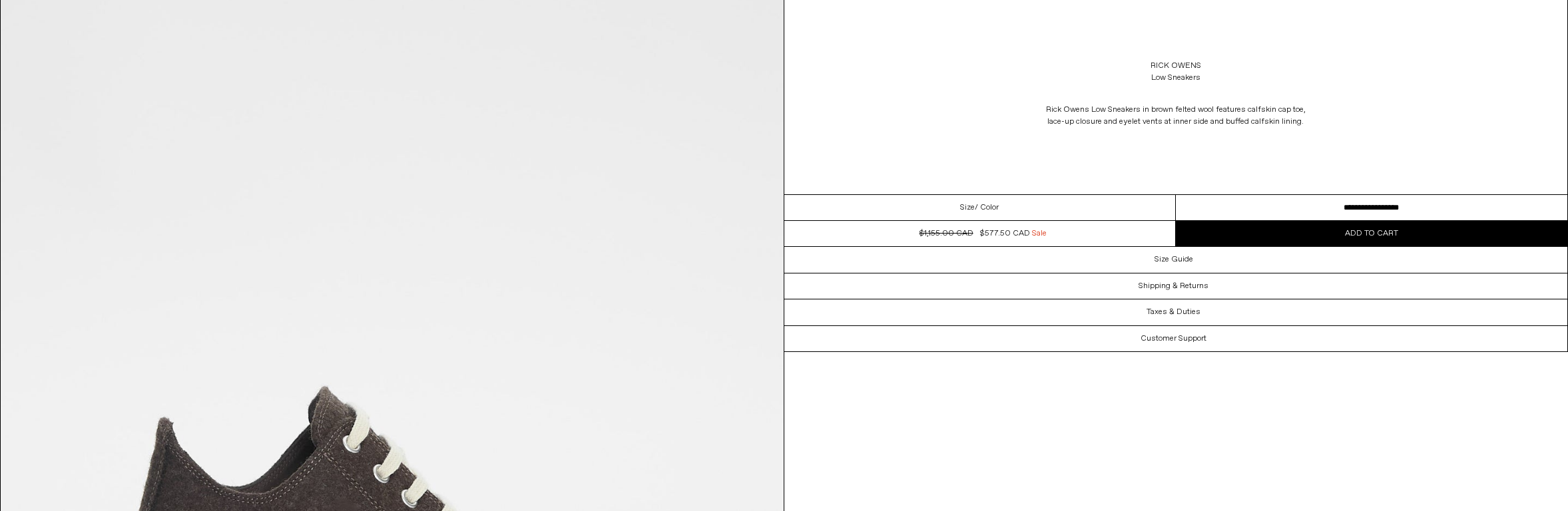 click on "**********" at bounding box center [1372, 208] 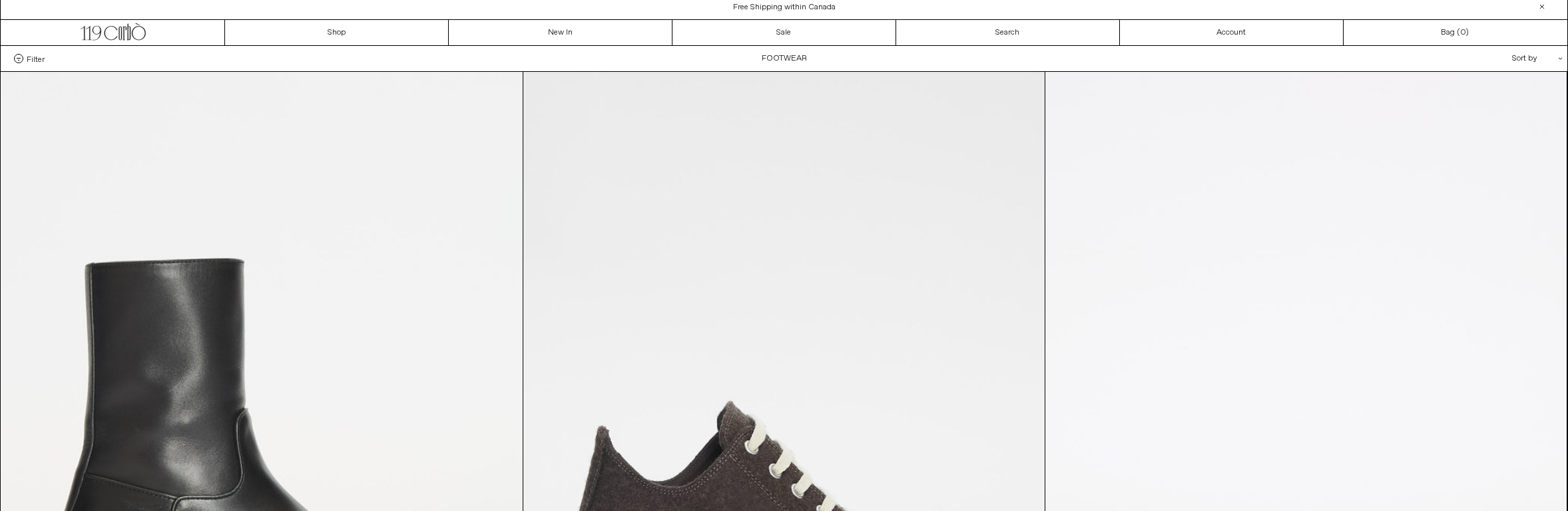 scroll, scrollTop: 0, scrollLeft: 0, axis: both 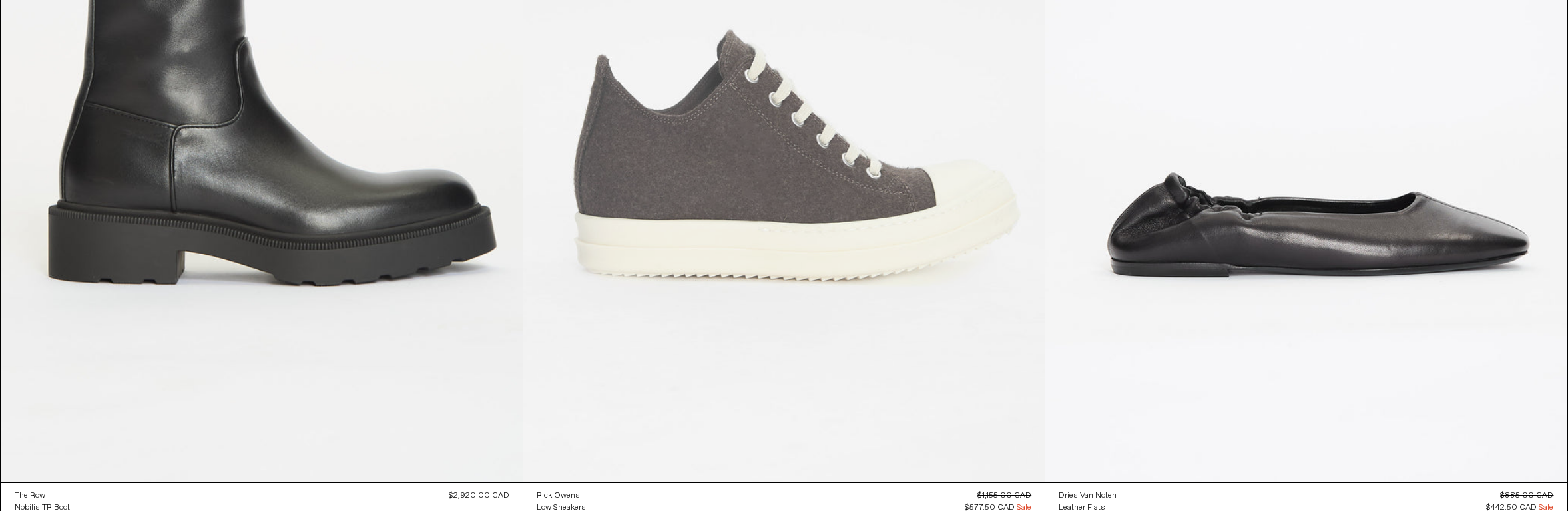 click at bounding box center (784, 91) 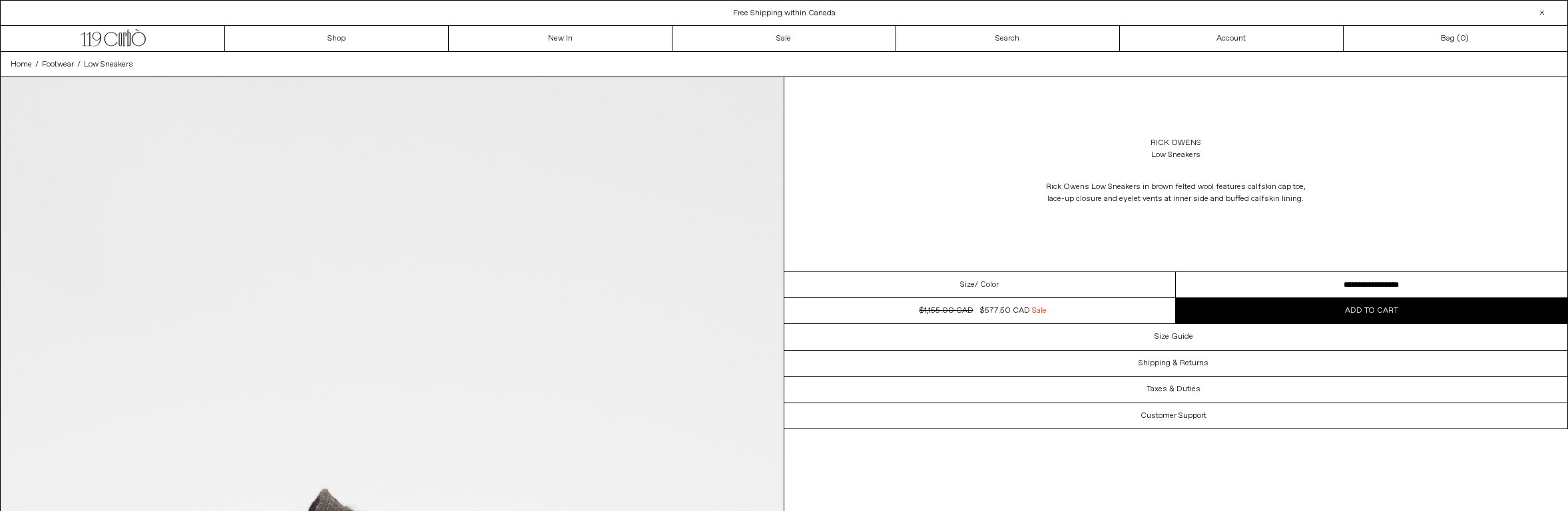 scroll, scrollTop: 0, scrollLeft: 0, axis: both 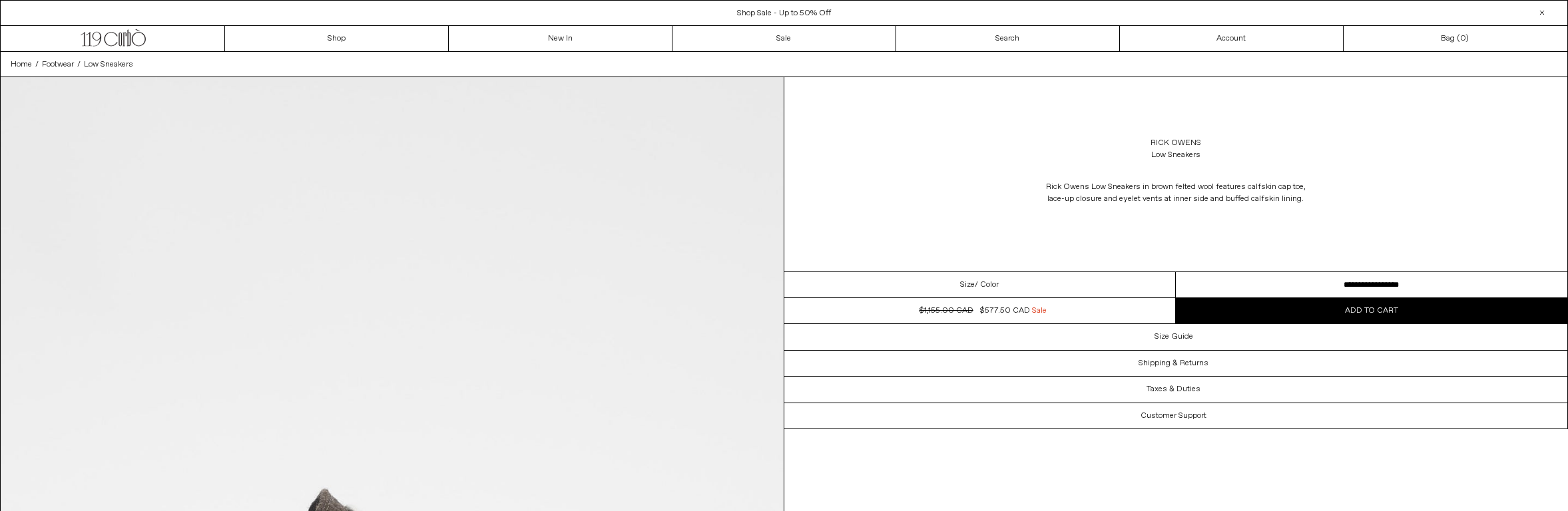 select on "**********" 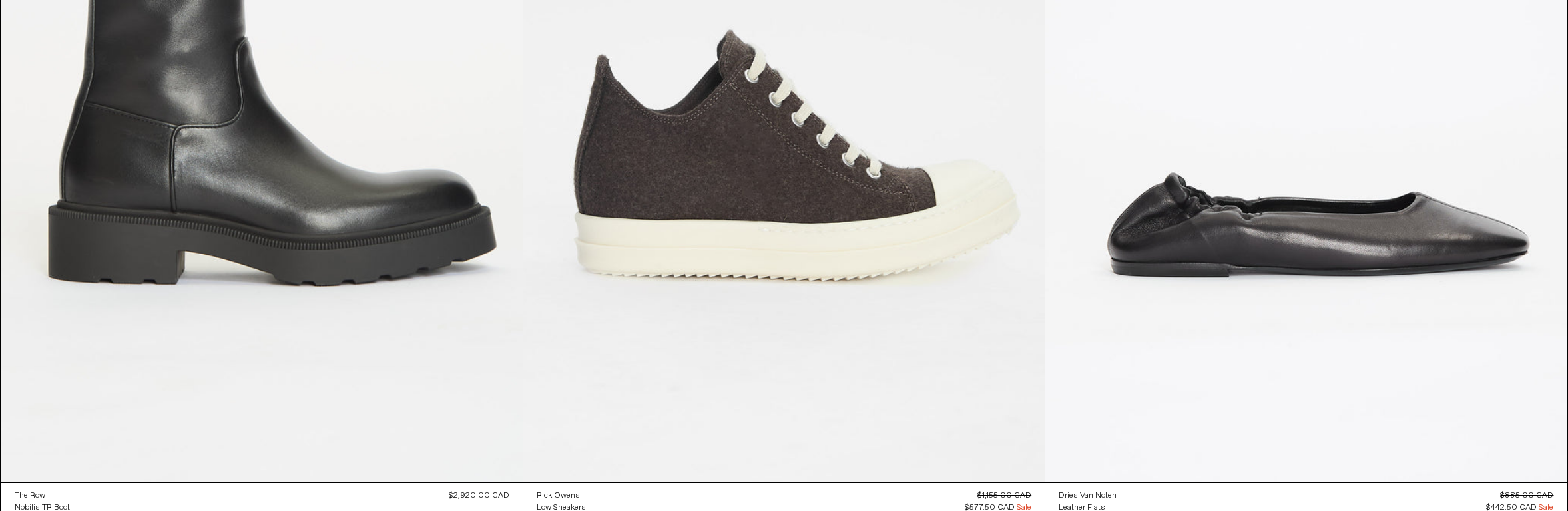 scroll, scrollTop: 0, scrollLeft: 0, axis: both 